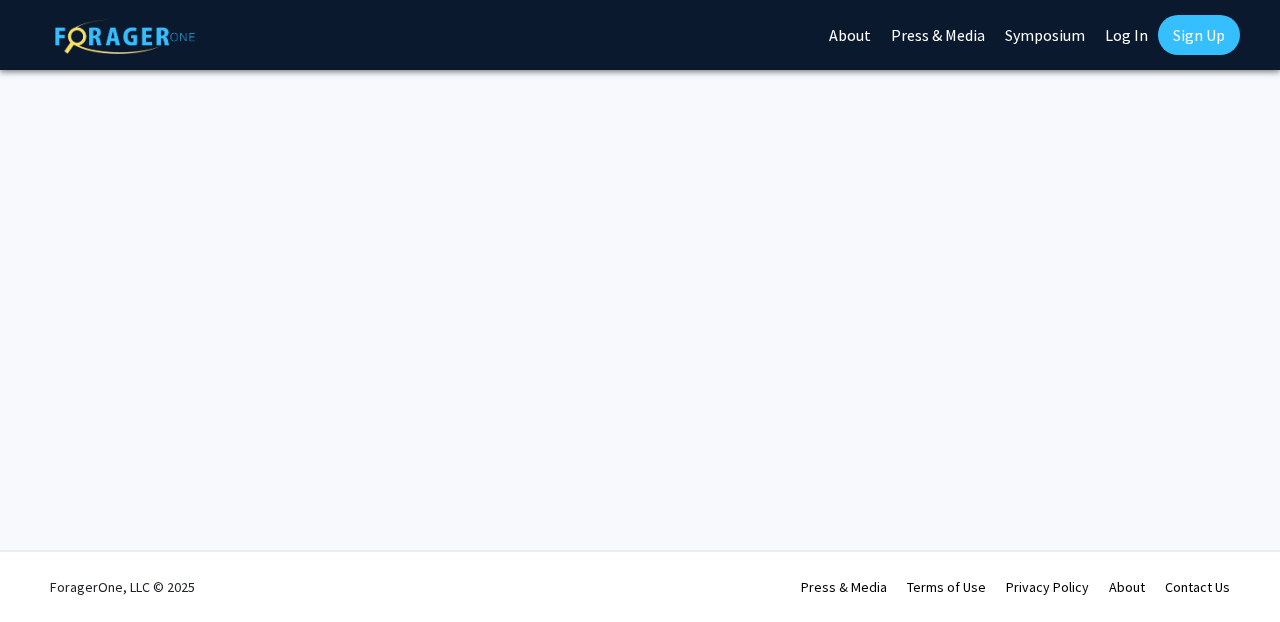 scroll, scrollTop: 0, scrollLeft: 0, axis: both 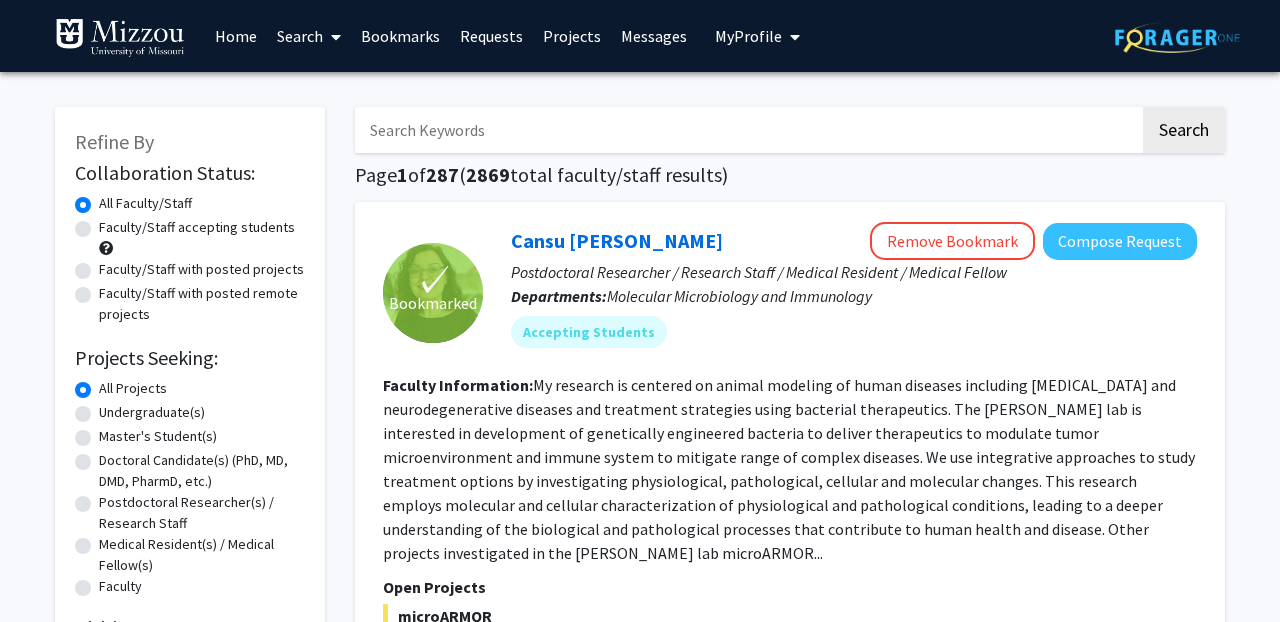 click at bounding box center [747, 130] 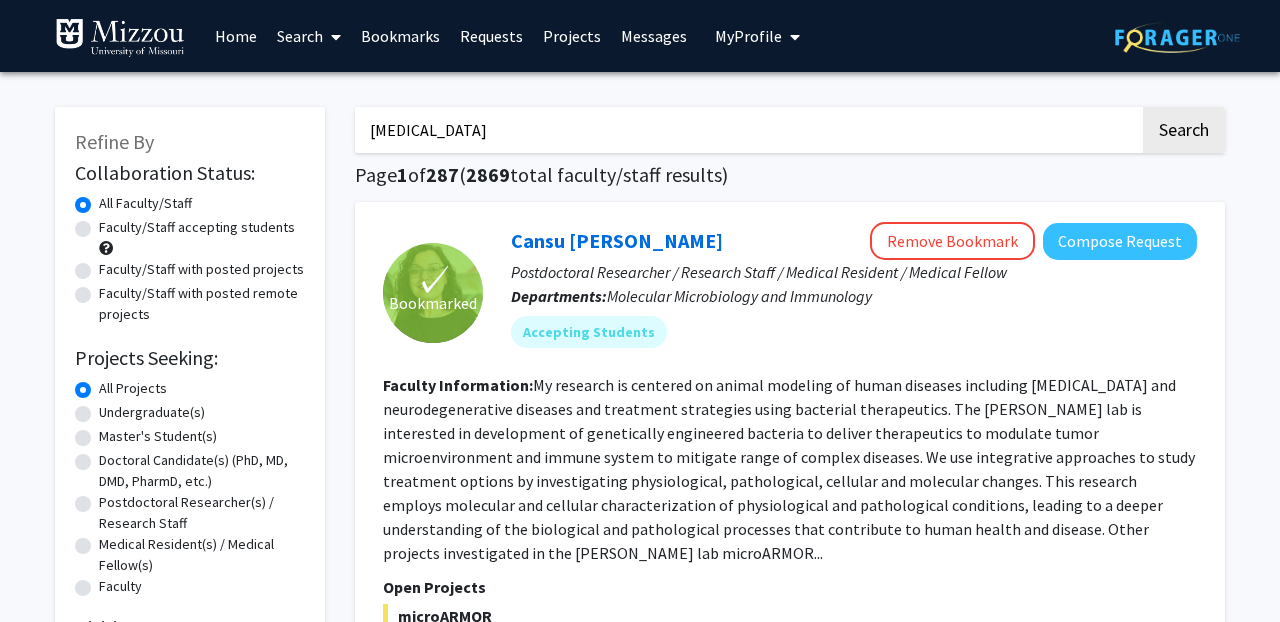 click on "Search" 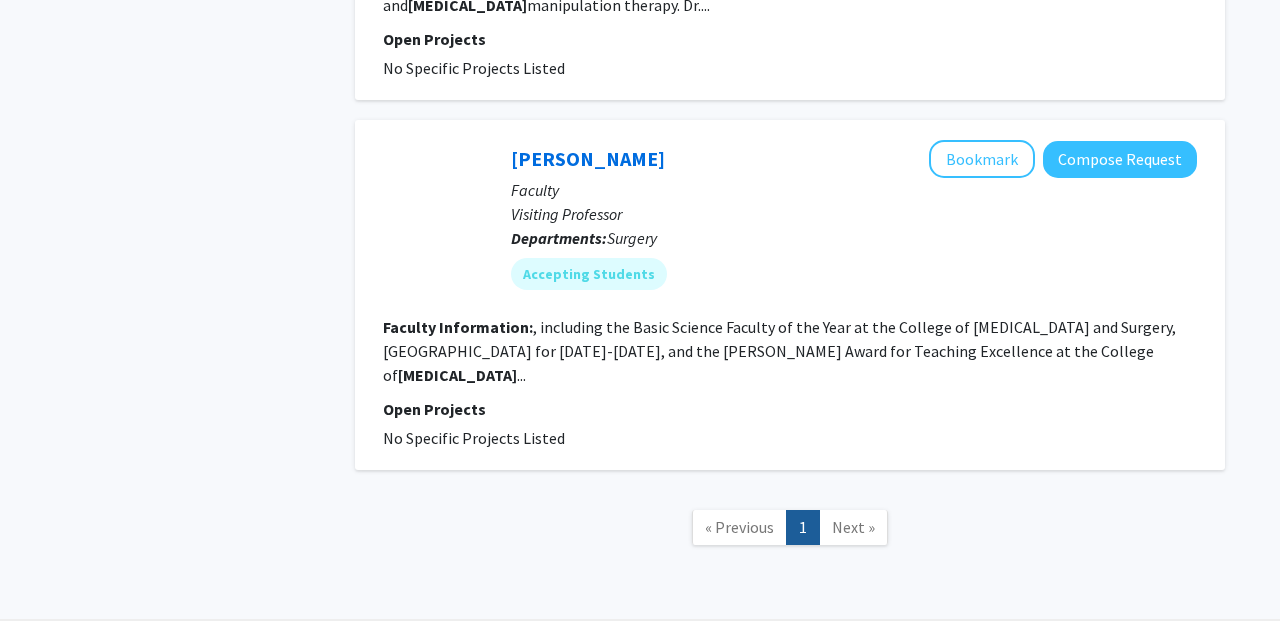 scroll, scrollTop: 1009, scrollLeft: 0, axis: vertical 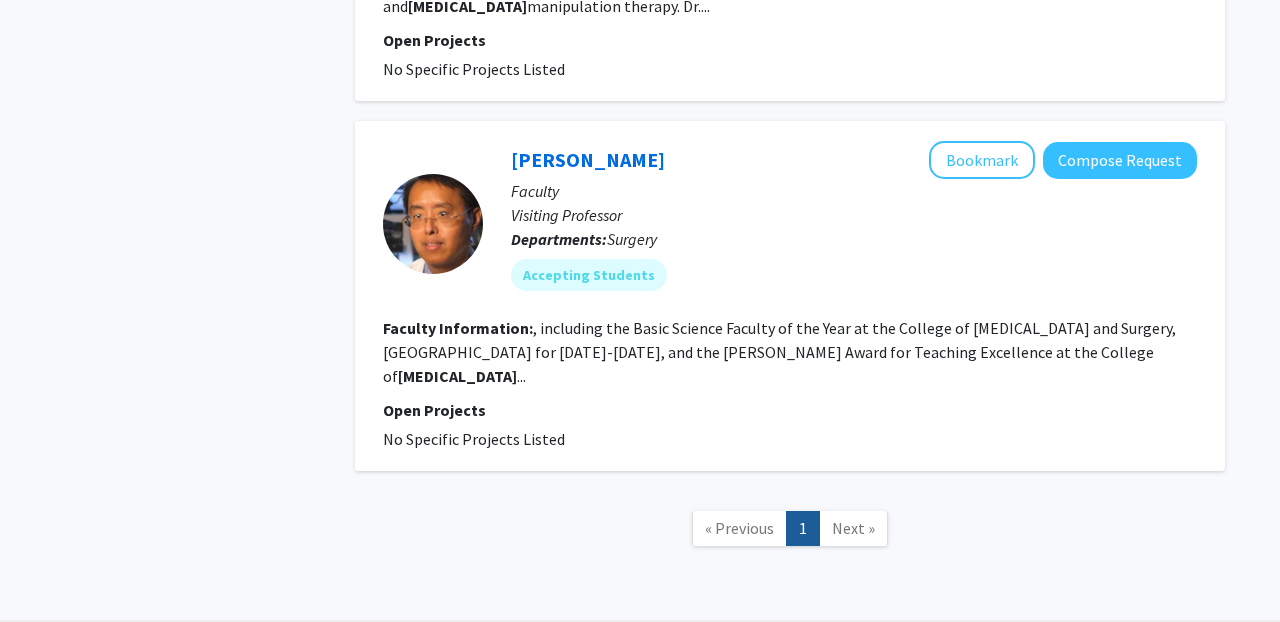 click on "Next »" 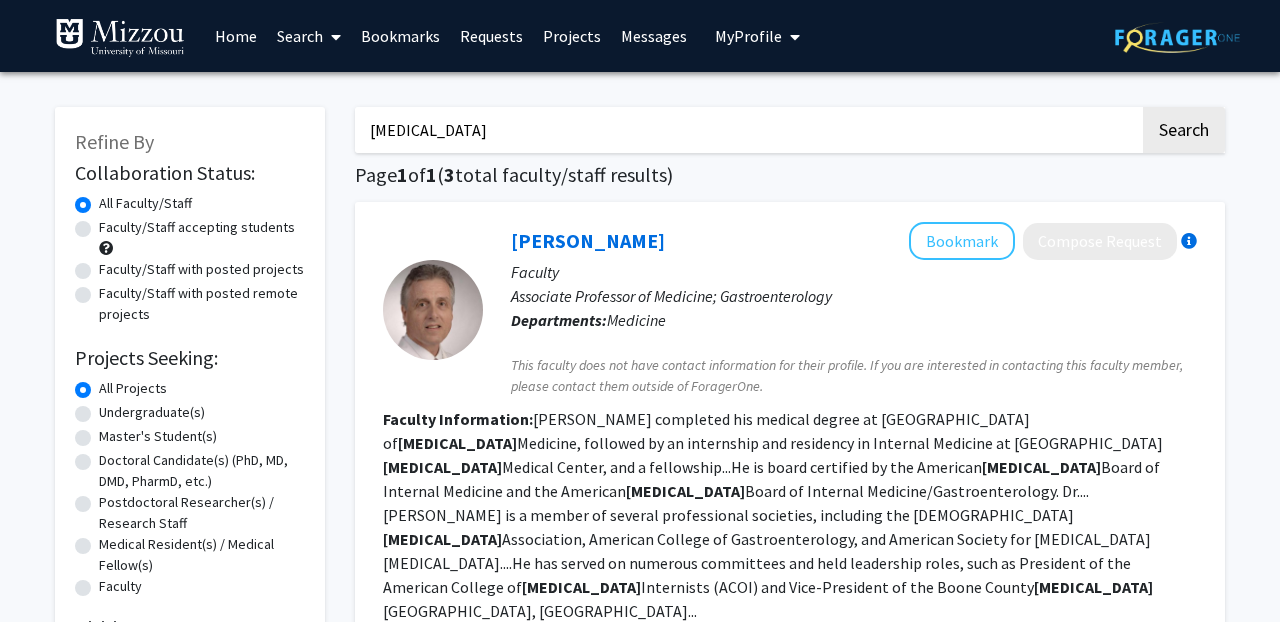 scroll, scrollTop: -1, scrollLeft: 0, axis: vertical 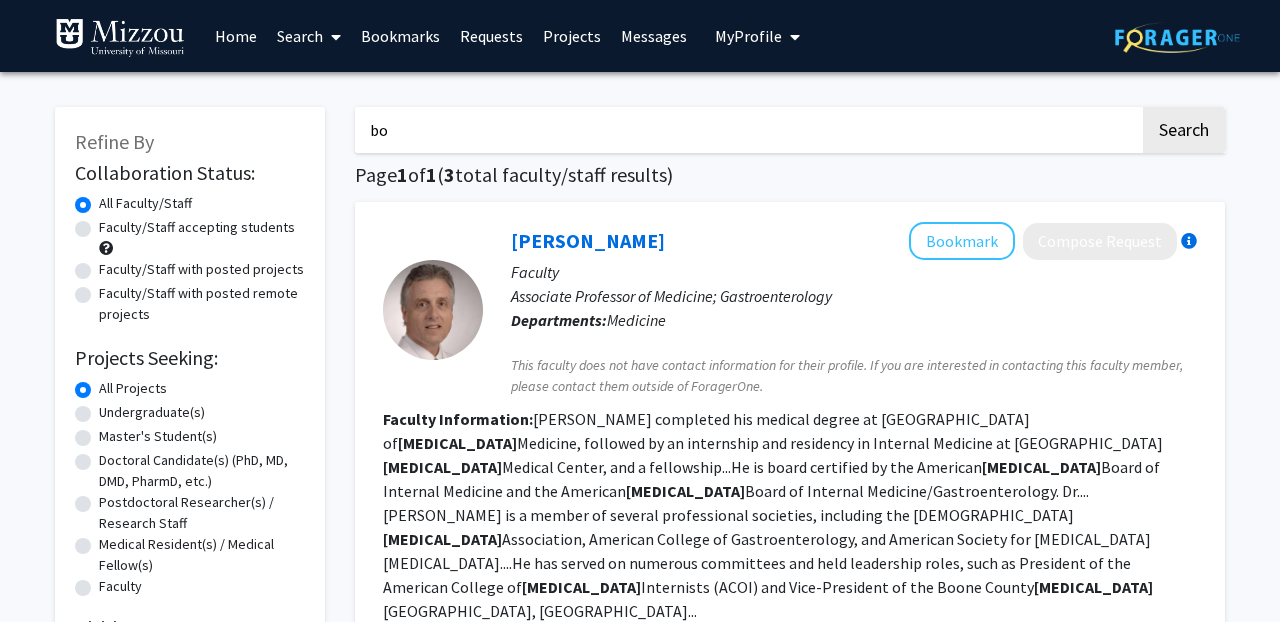 type on "b" 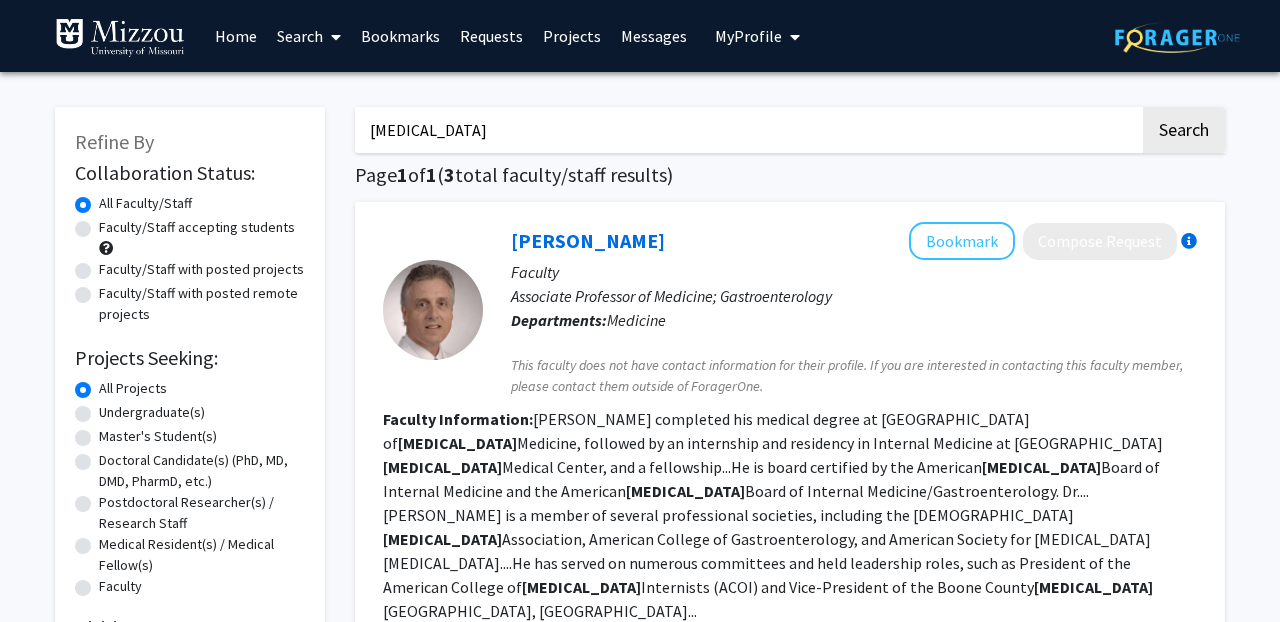 type on "[MEDICAL_DATA]" 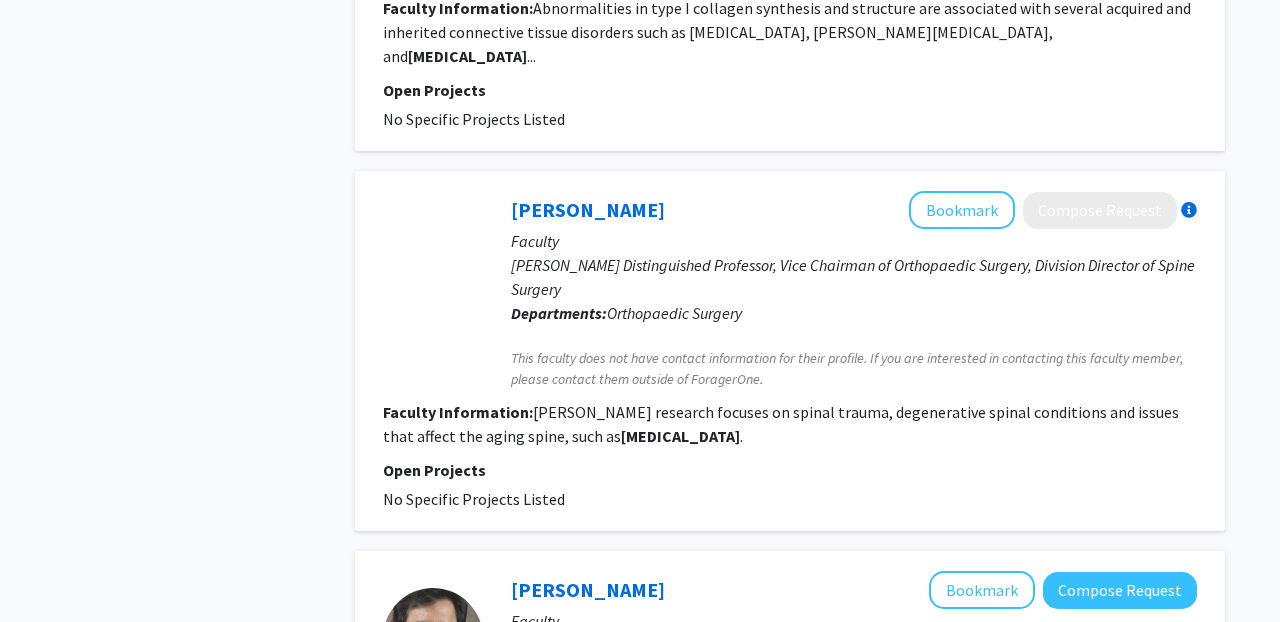 scroll, scrollTop: 1196, scrollLeft: 0, axis: vertical 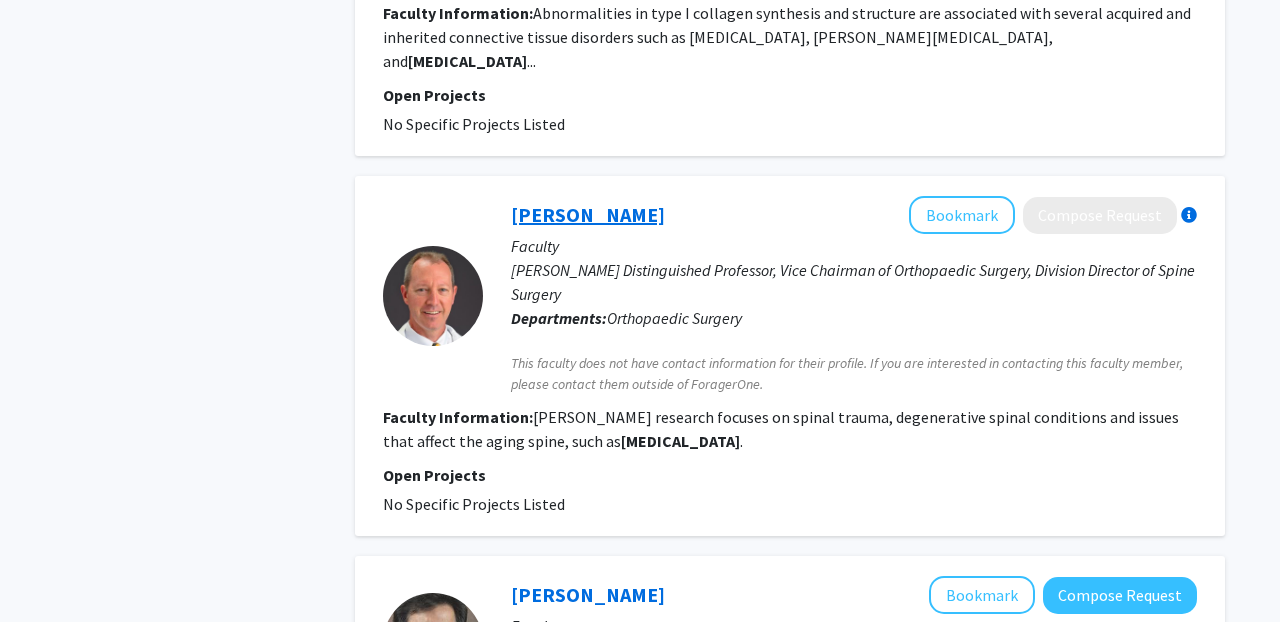 click on "[PERSON_NAME]" 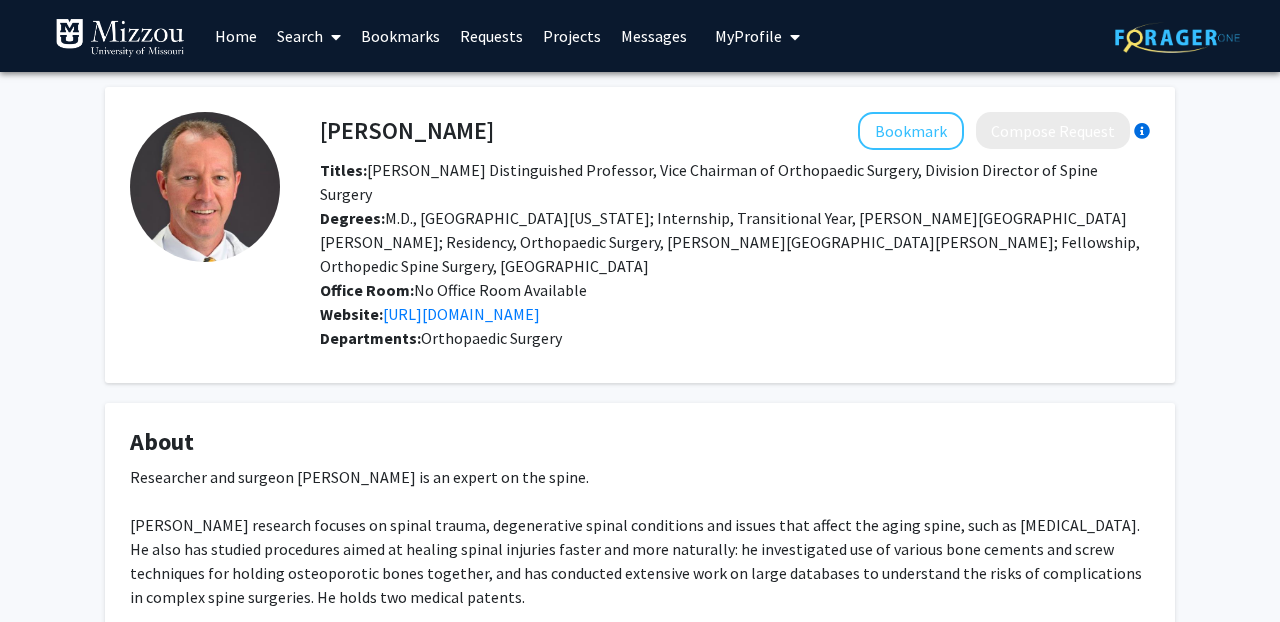 scroll, scrollTop: 0, scrollLeft: 0, axis: both 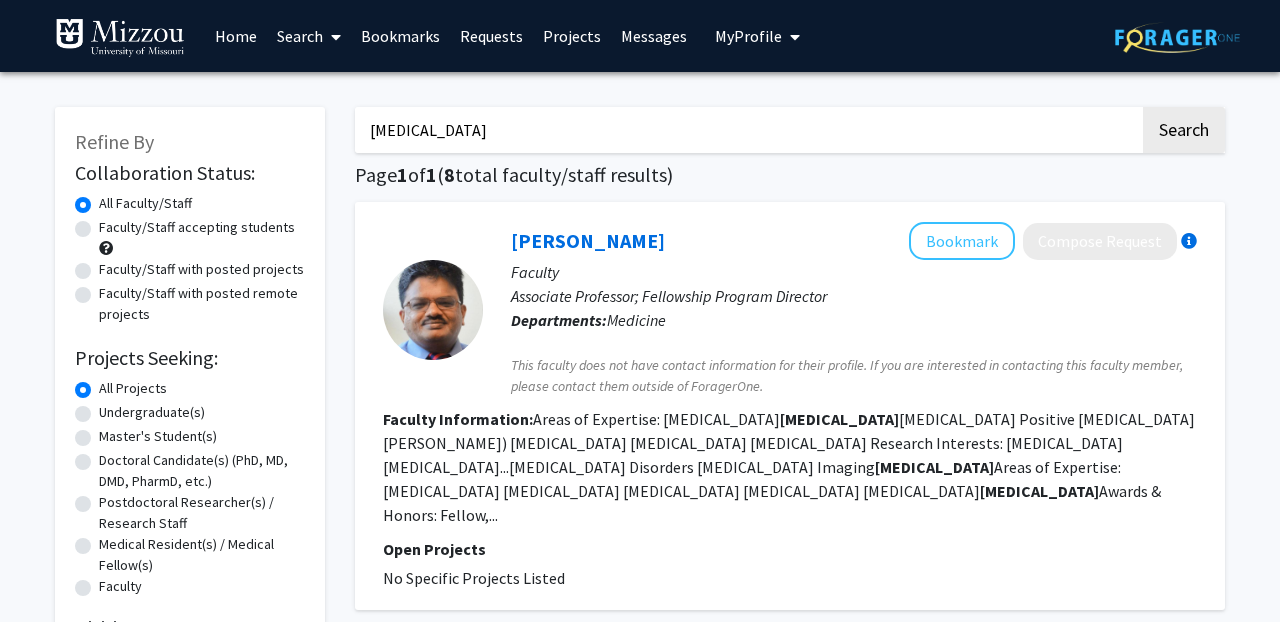 click on "[MEDICAL_DATA]" at bounding box center (747, 130) 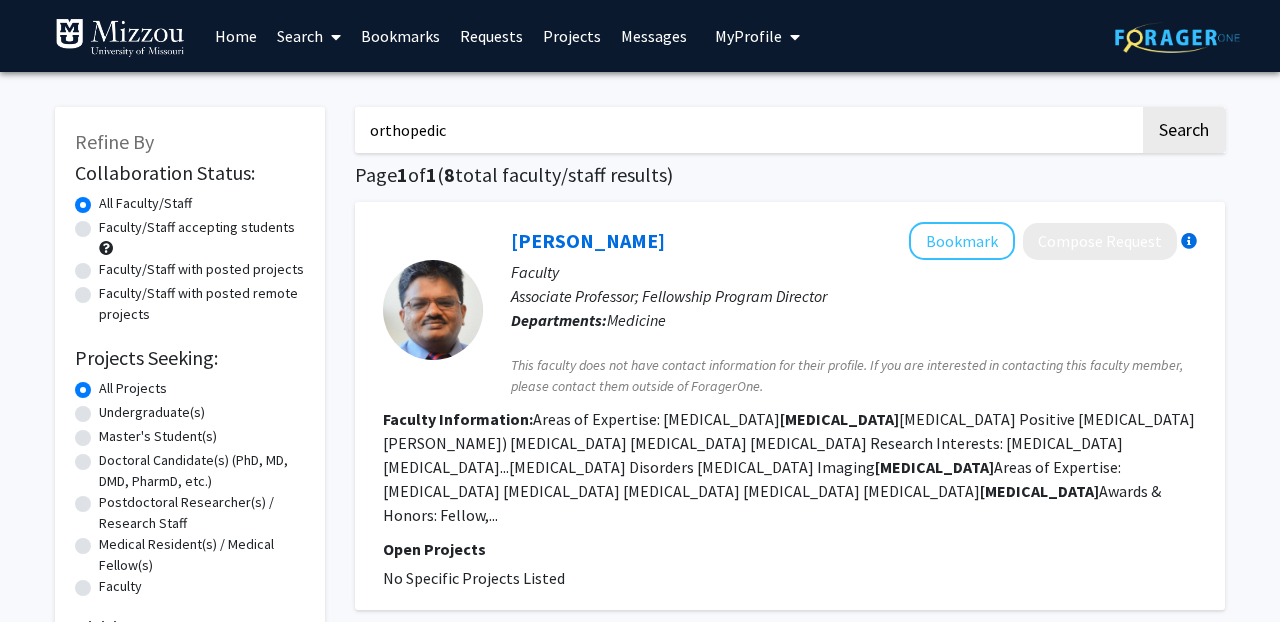 type on "orthopedic" 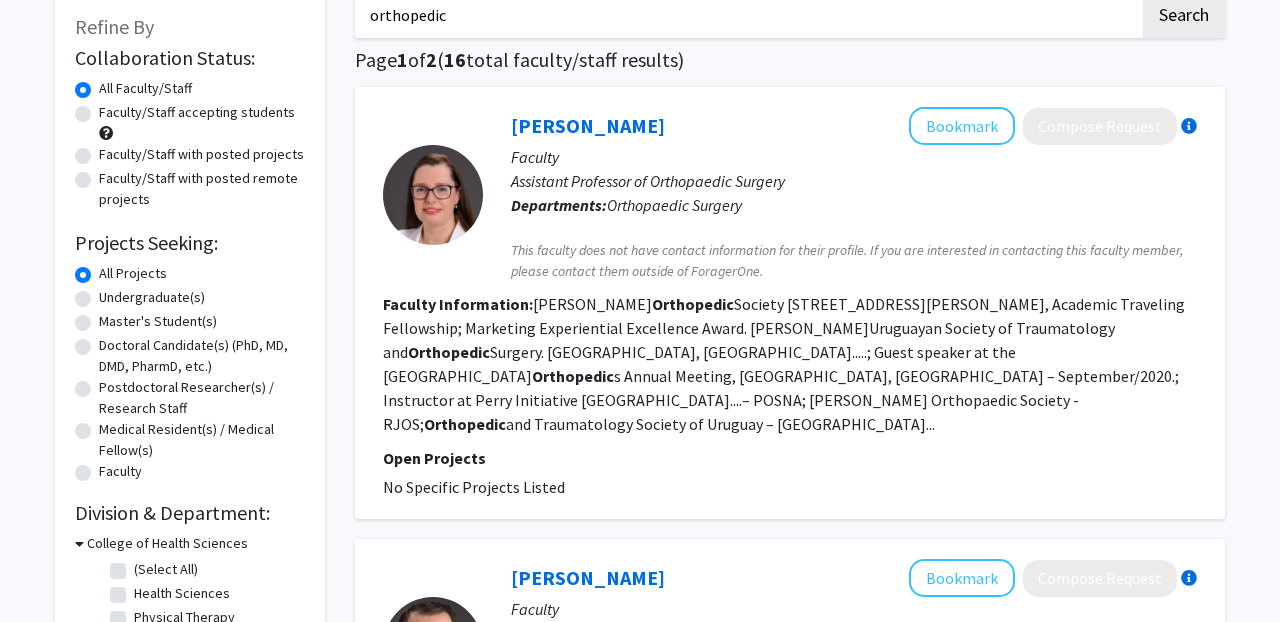 scroll, scrollTop: 116, scrollLeft: 0, axis: vertical 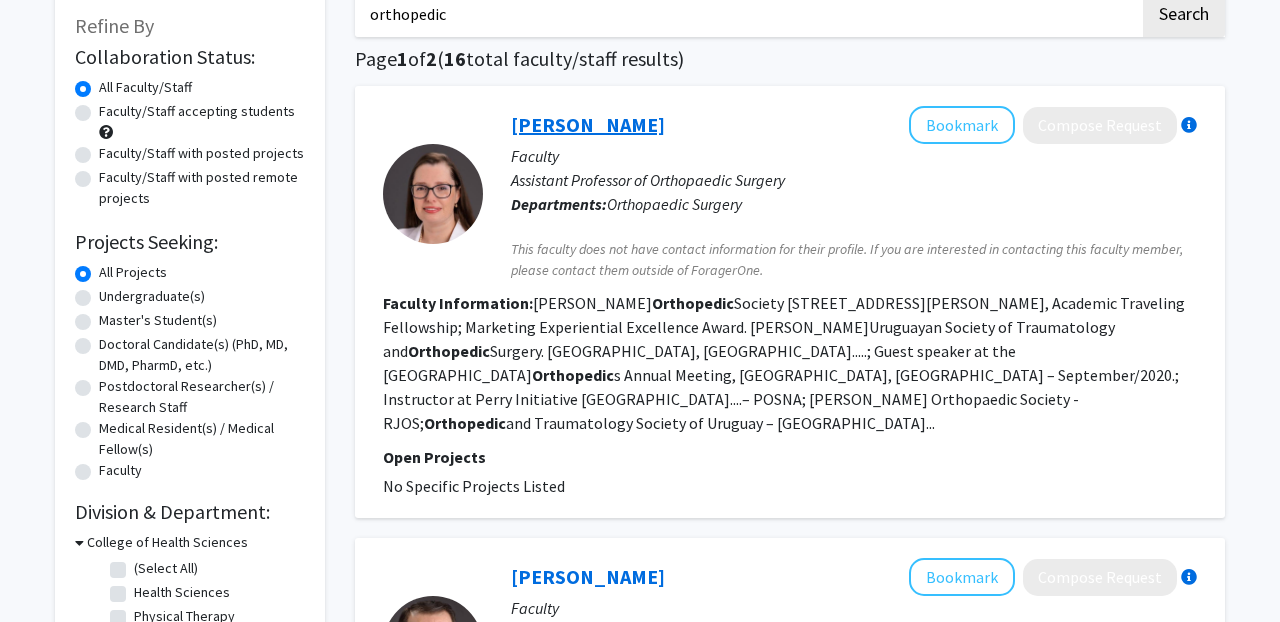 click on "[PERSON_NAME]" 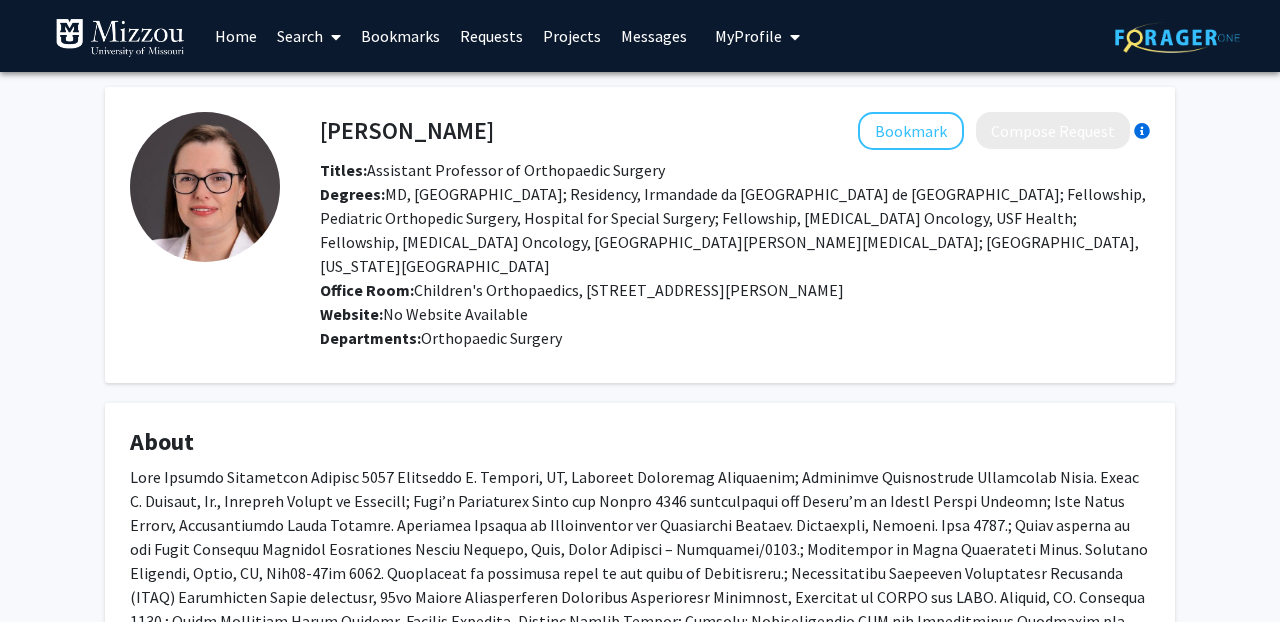 scroll, scrollTop: 0, scrollLeft: 0, axis: both 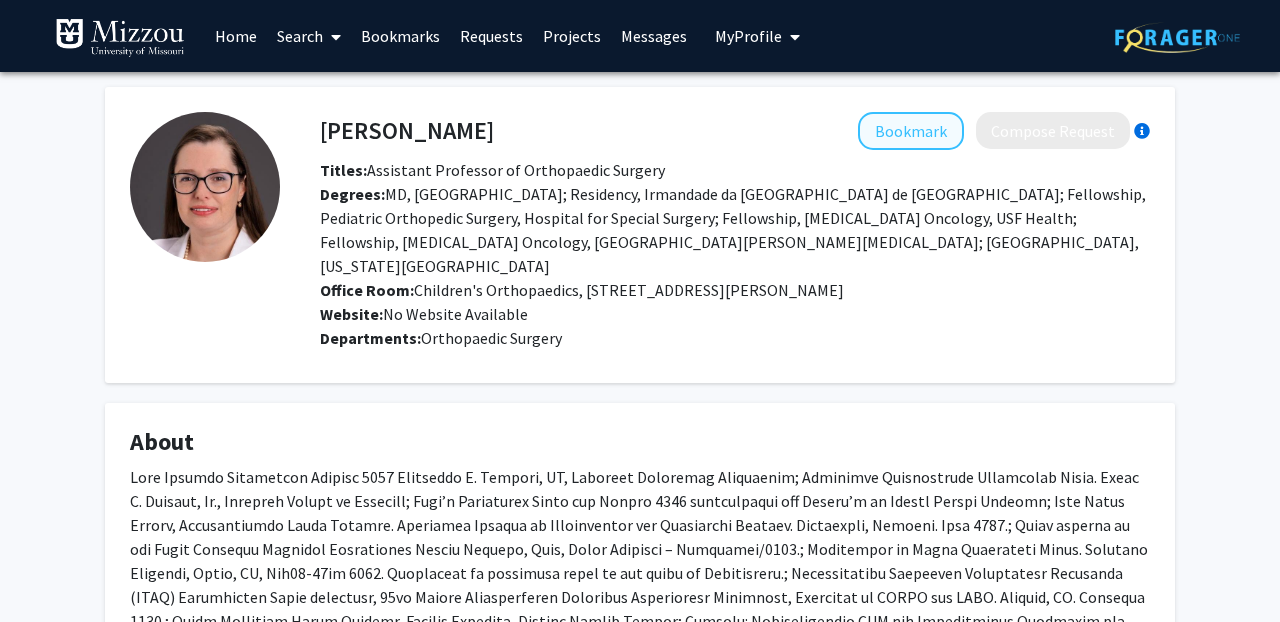 click on "Bookmark" 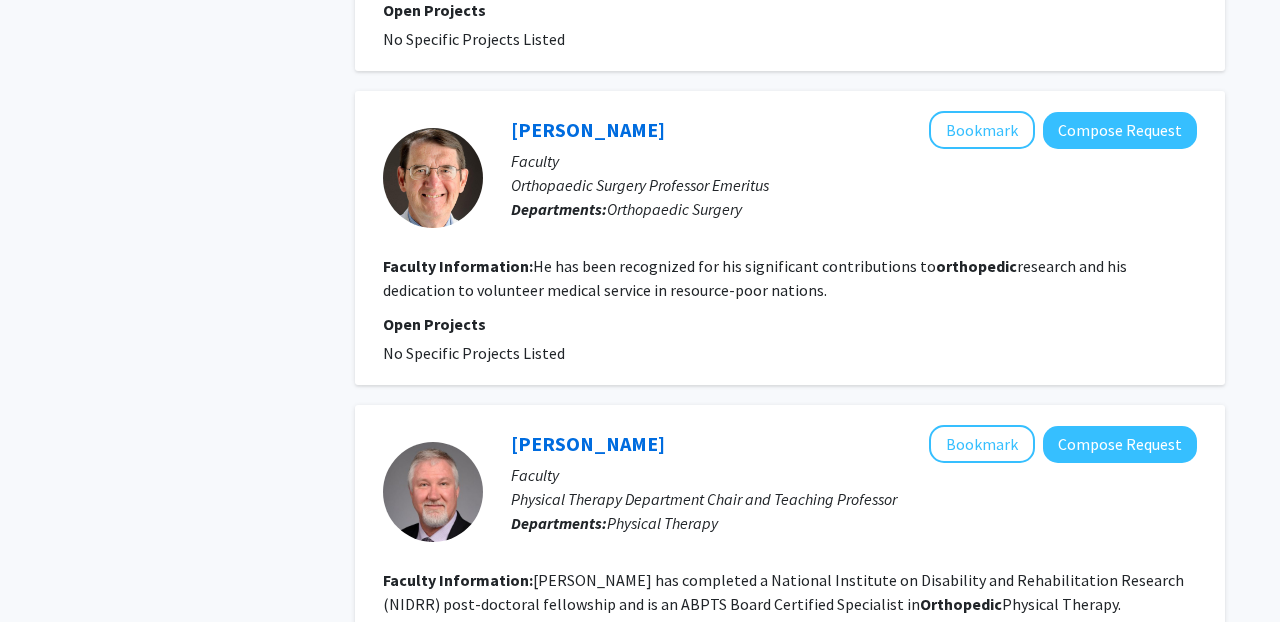 scroll, scrollTop: 1716, scrollLeft: 0, axis: vertical 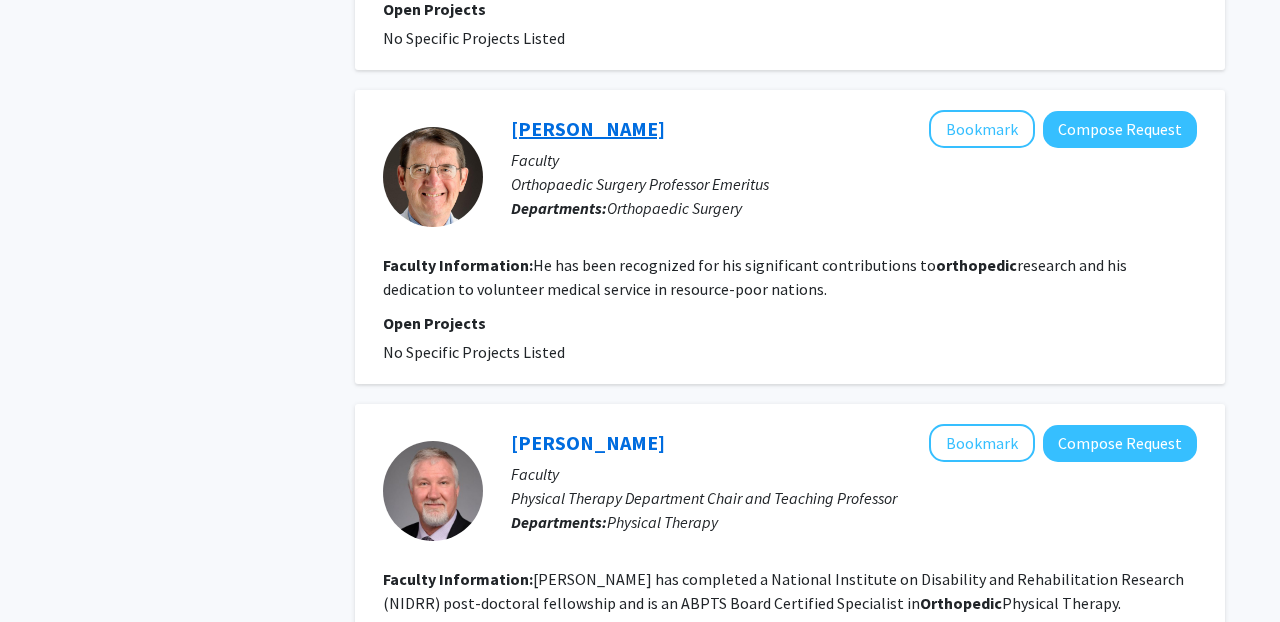 click on "[PERSON_NAME]" 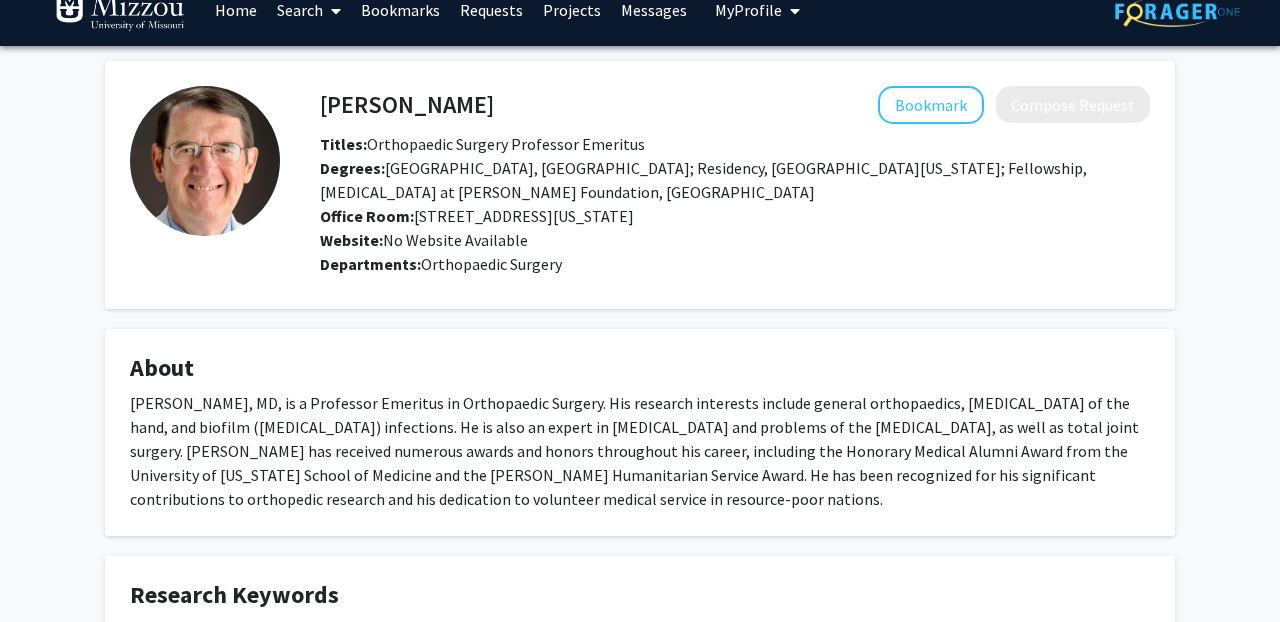 scroll, scrollTop: 14, scrollLeft: 0, axis: vertical 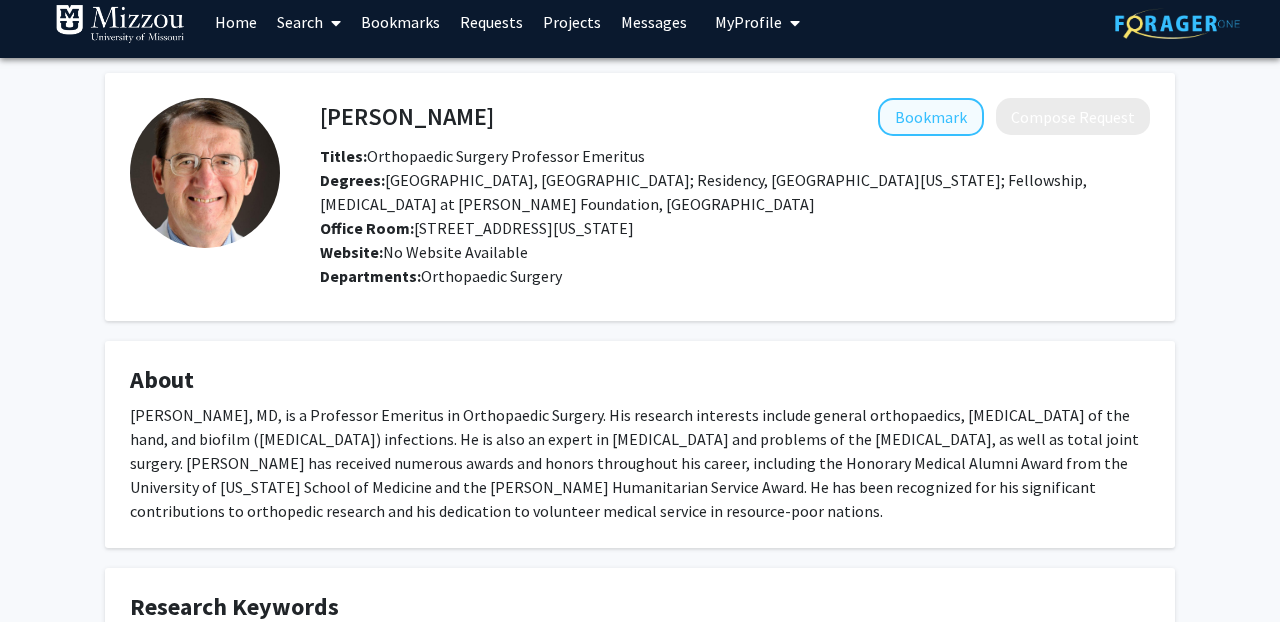 click on "Bookmark" 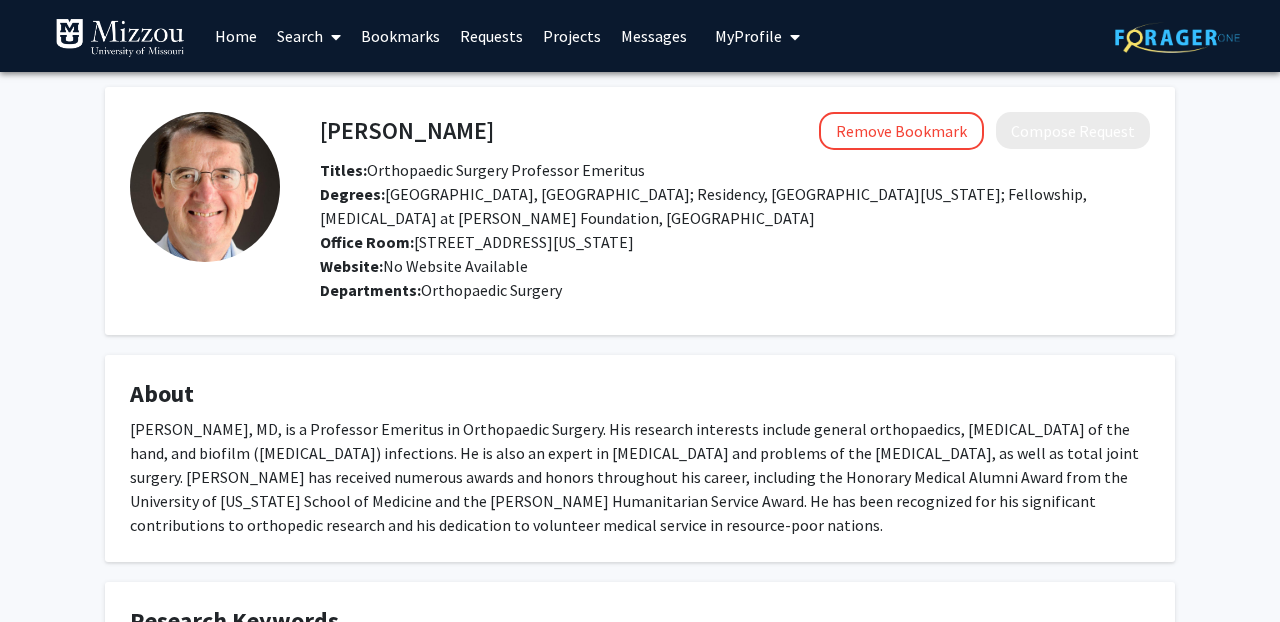 scroll, scrollTop: 0, scrollLeft: 0, axis: both 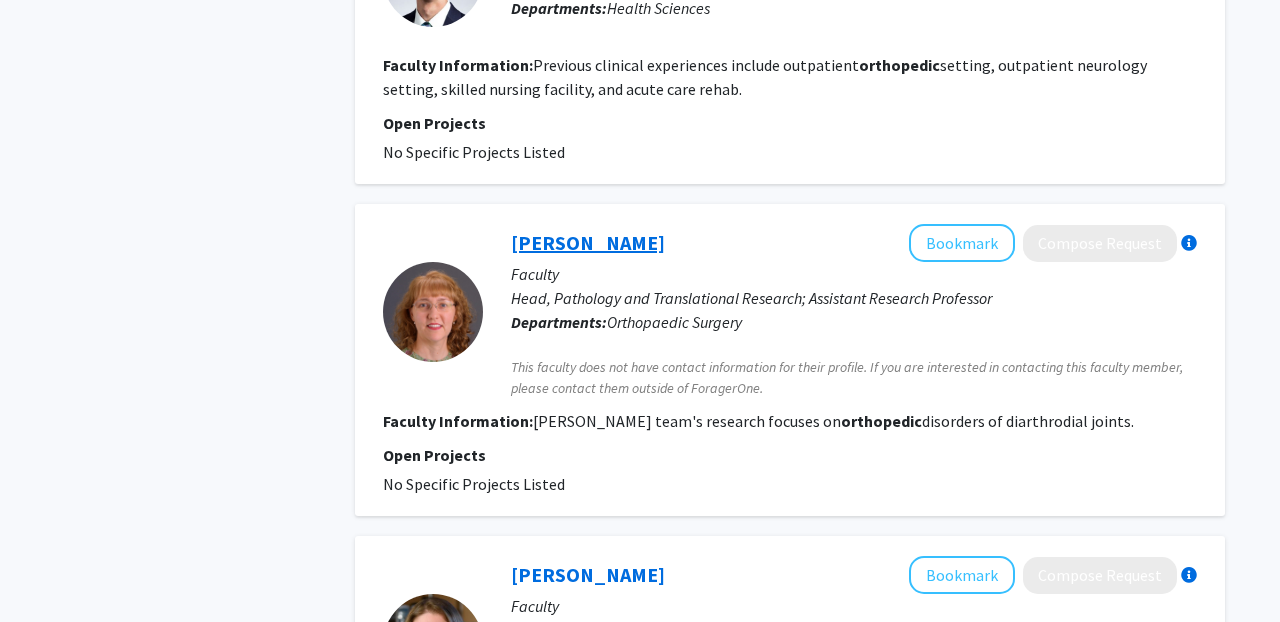 click on "[PERSON_NAME]" 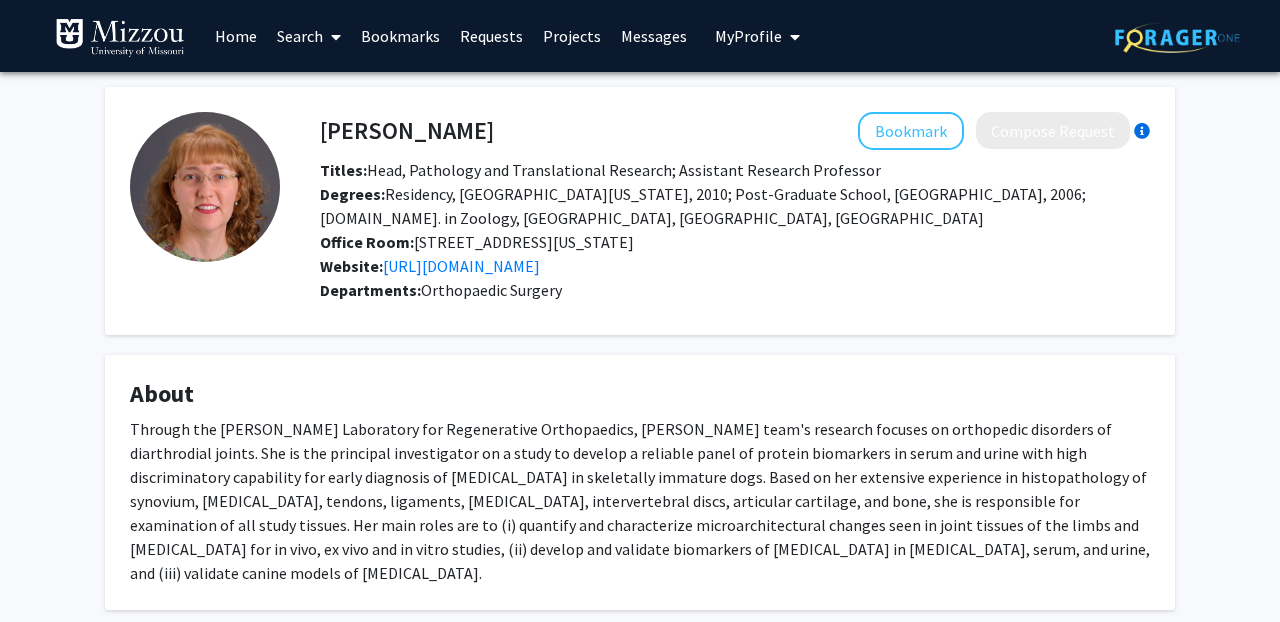 scroll, scrollTop: 0, scrollLeft: 0, axis: both 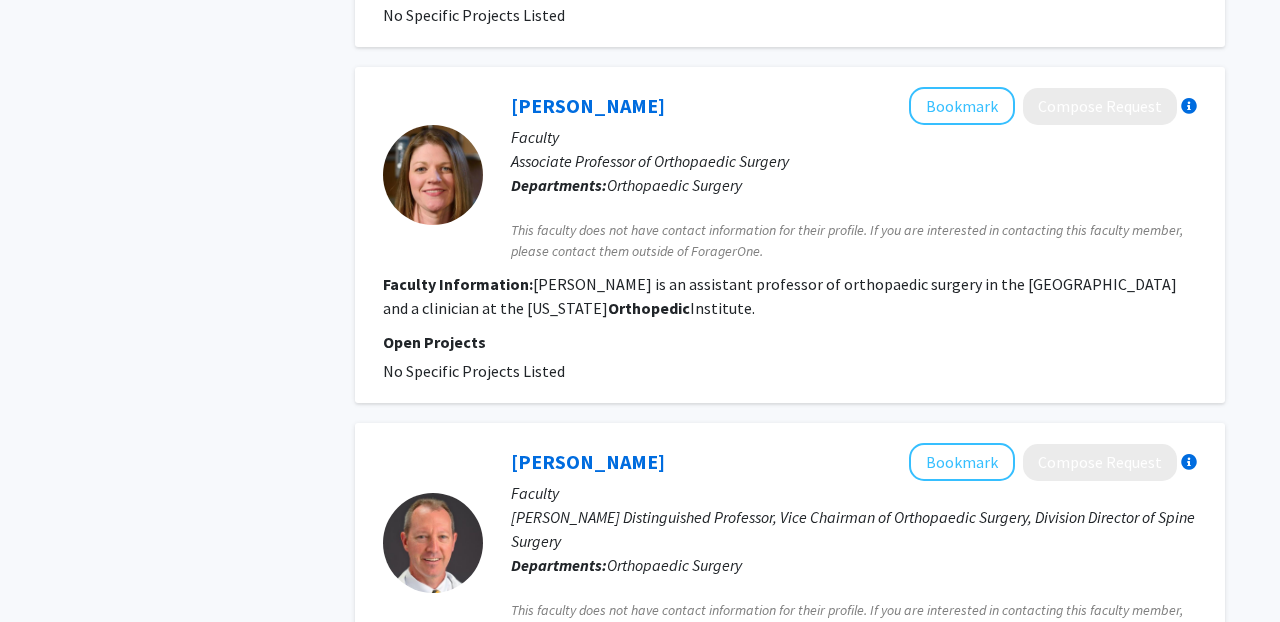 click on "[PERSON_NAME]" 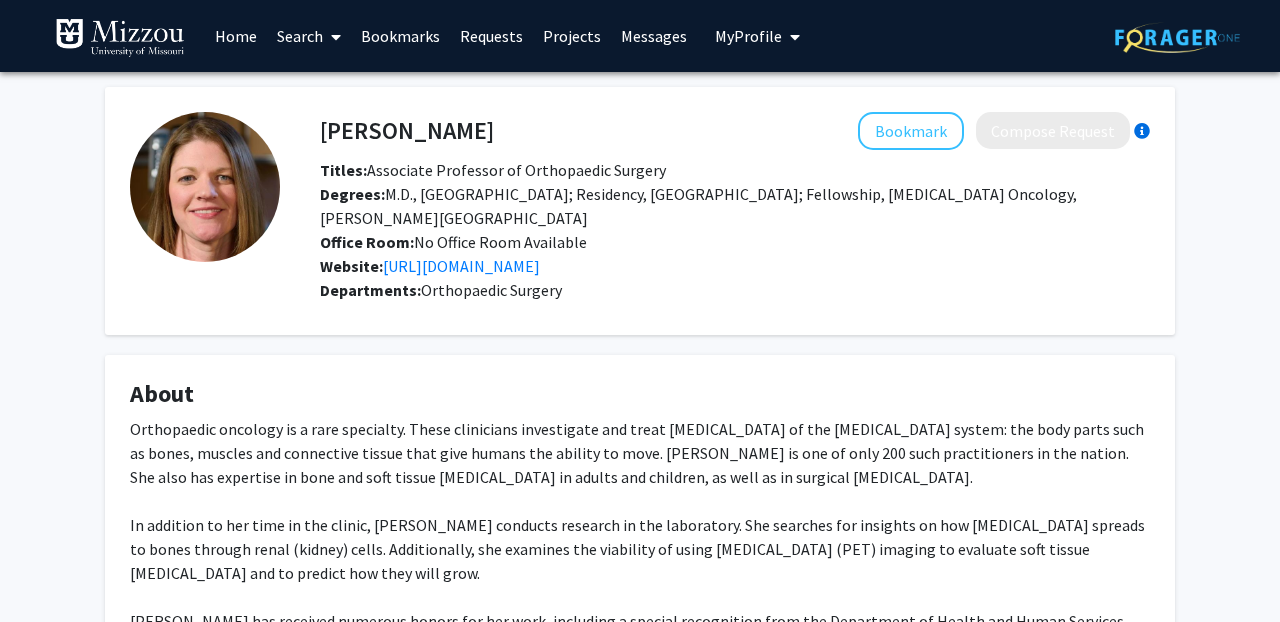 scroll, scrollTop: 0, scrollLeft: 0, axis: both 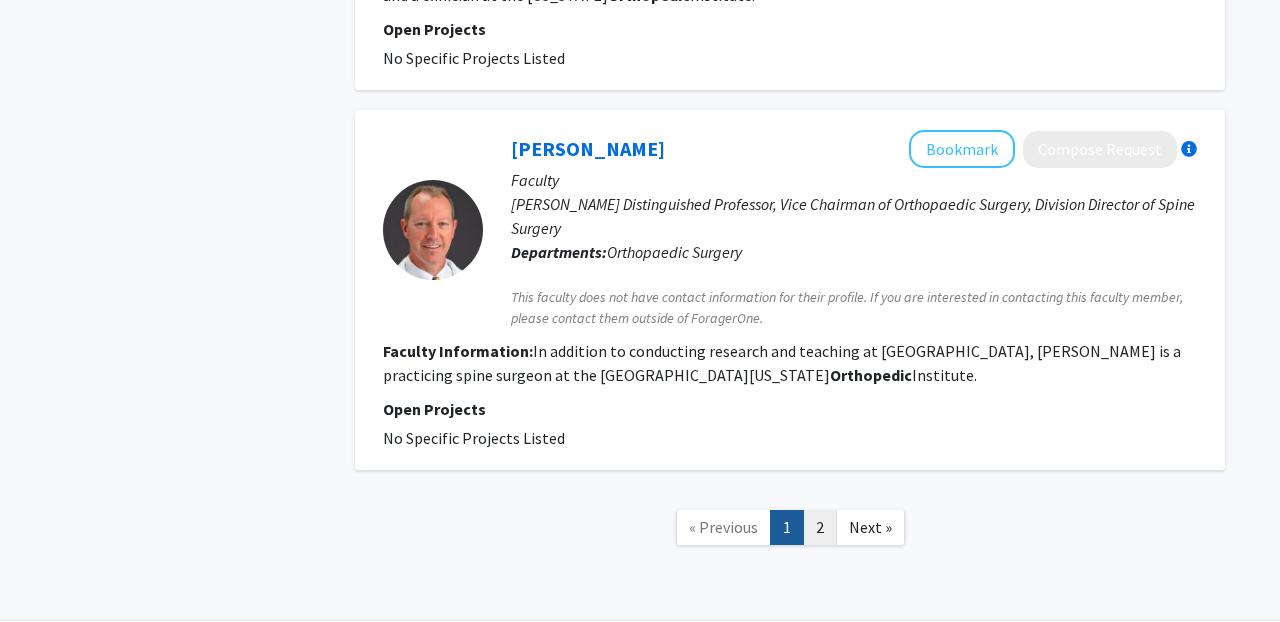 click on "2" 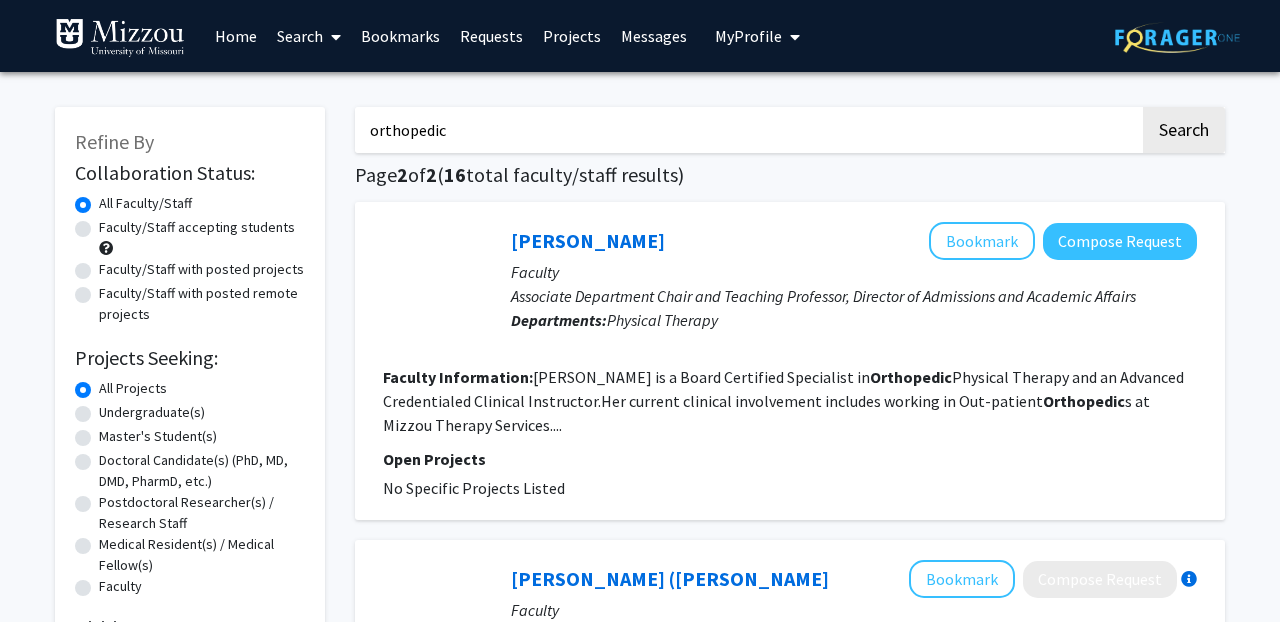 scroll, scrollTop: 0, scrollLeft: 0, axis: both 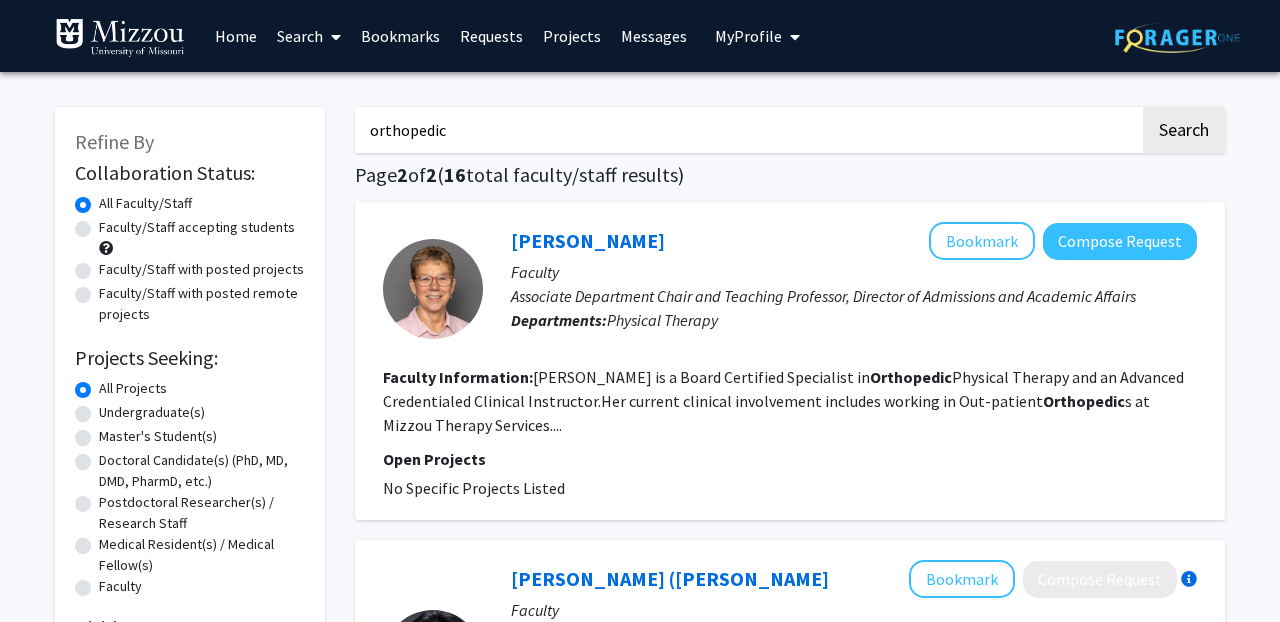 click on "Bookmarks" at bounding box center [400, 36] 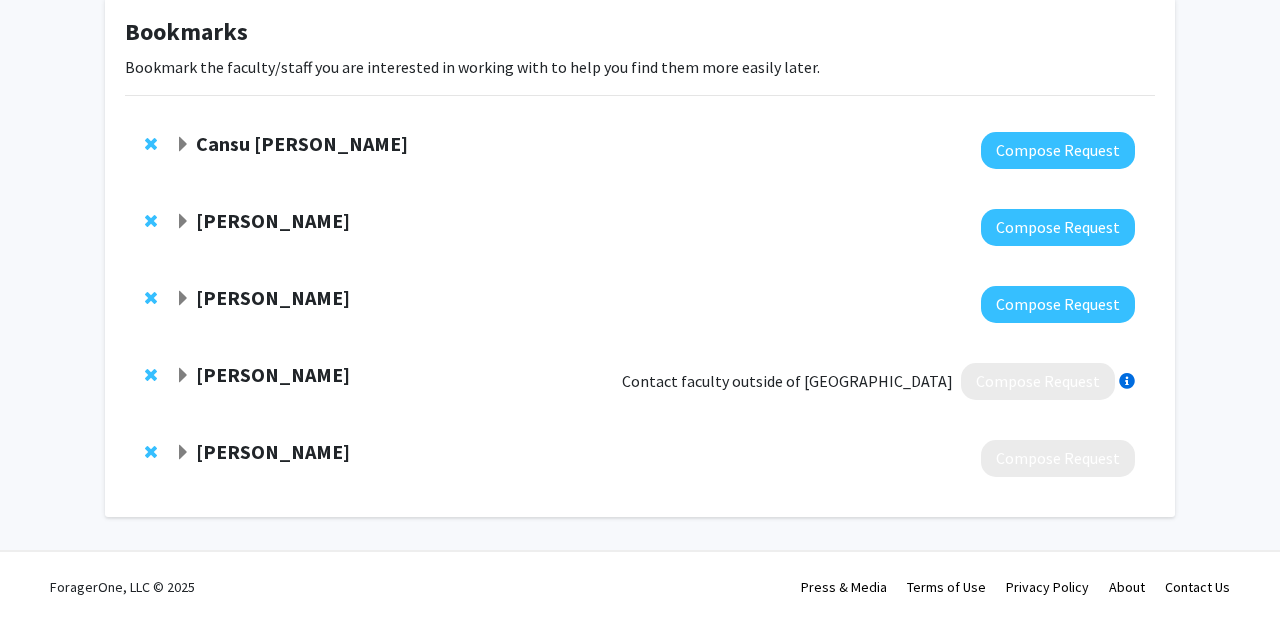 scroll, scrollTop: 111, scrollLeft: 0, axis: vertical 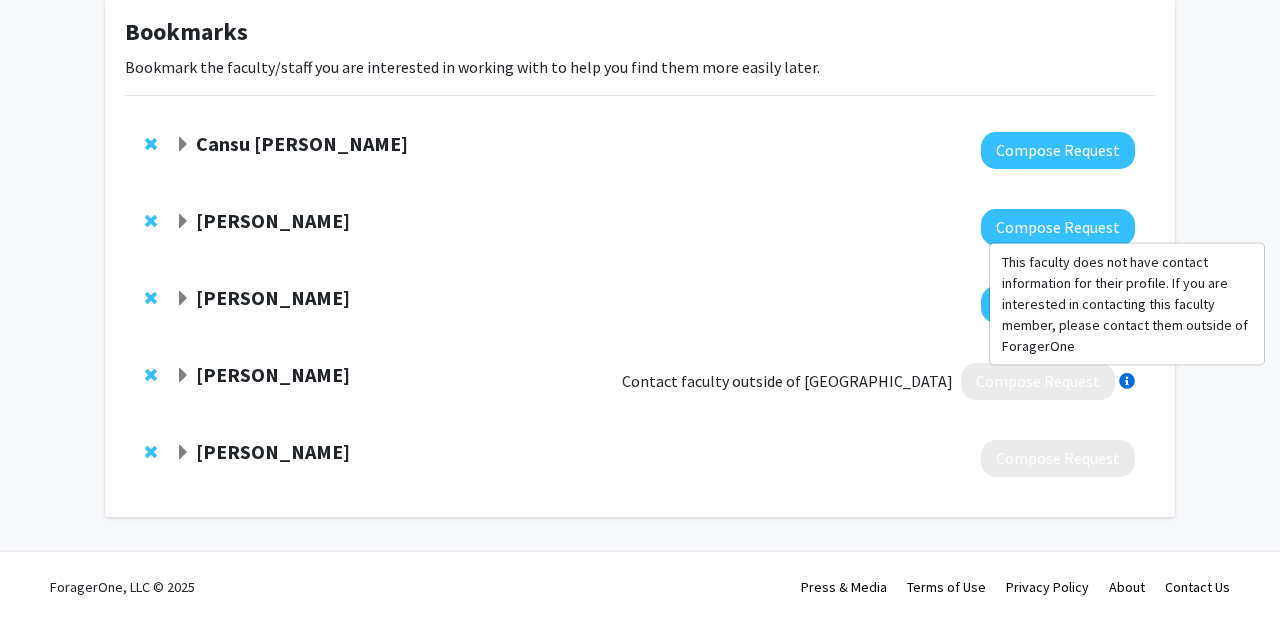 click 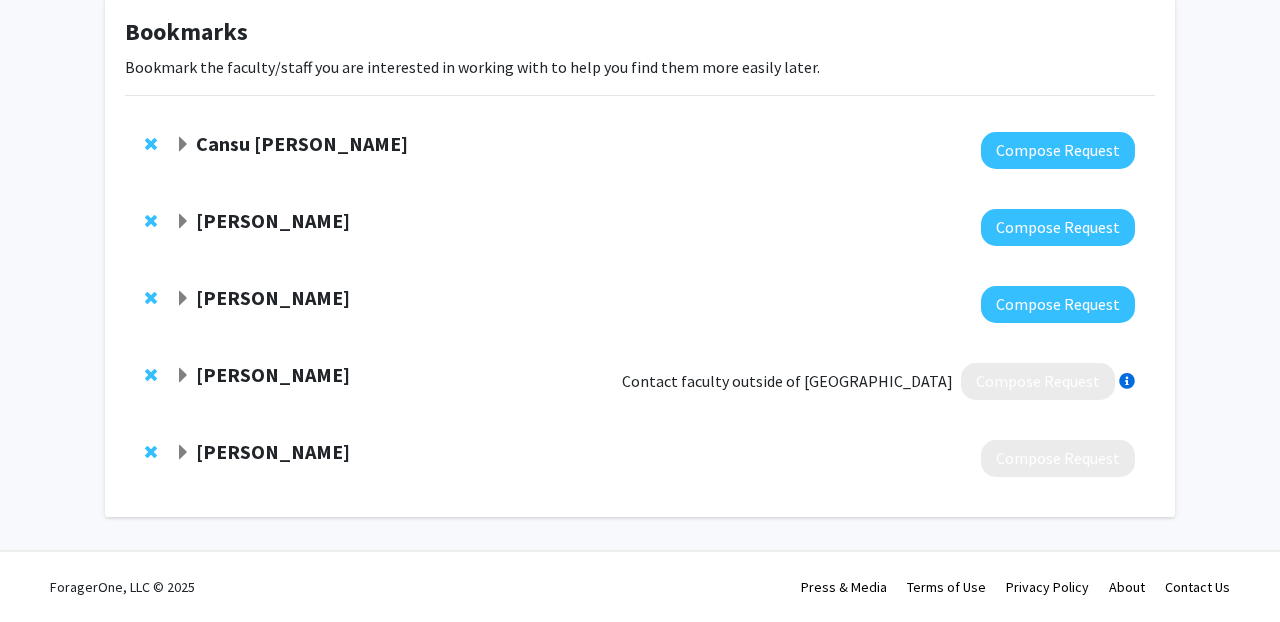 click 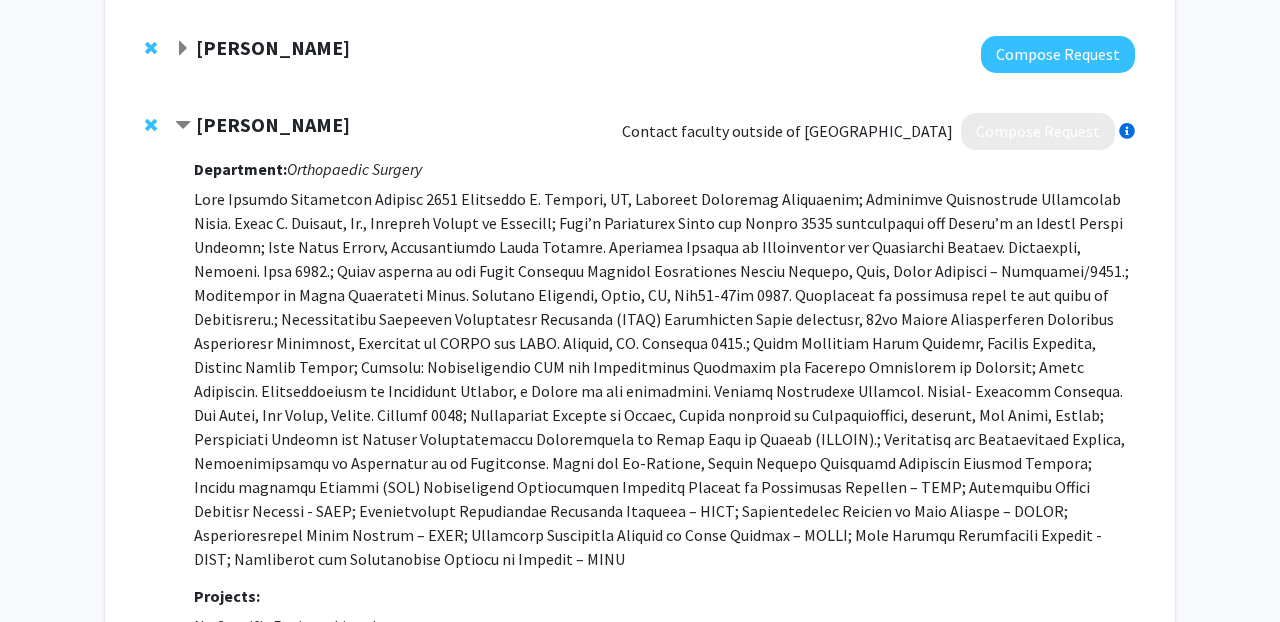 scroll, scrollTop: 359, scrollLeft: 0, axis: vertical 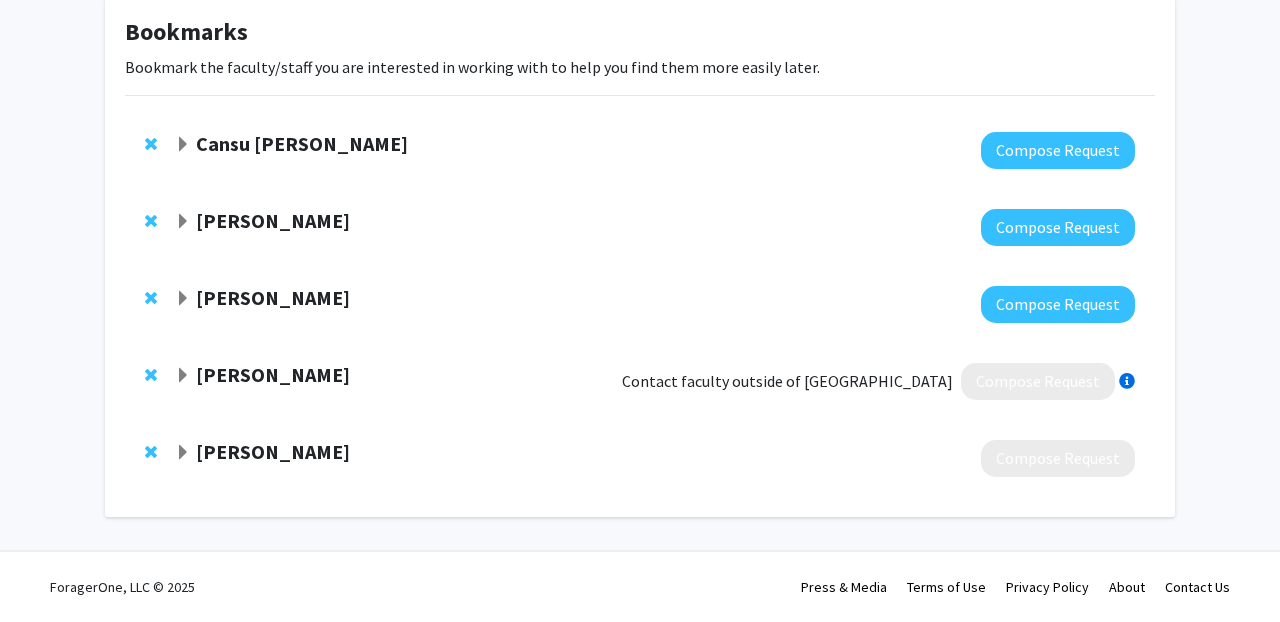 drag, startPoint x: 406, startPoint y: 380, endPoint x: 197, endPoint y: 374, distance: 209.0861 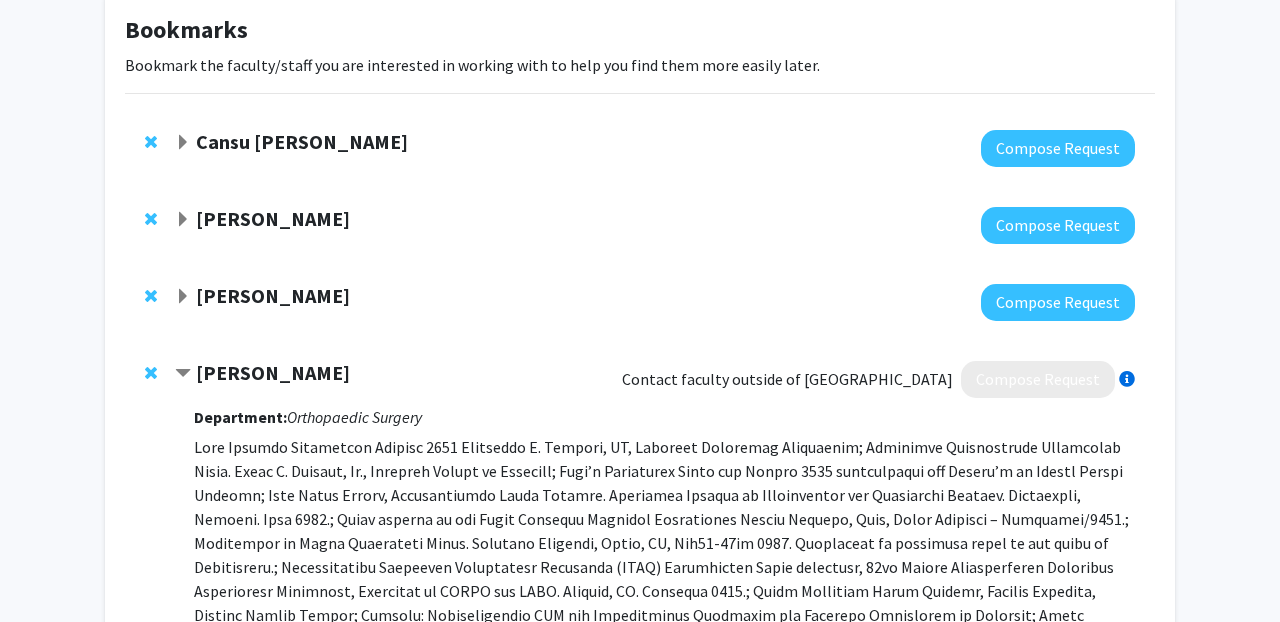 copy on "[PERSON_NAME]" 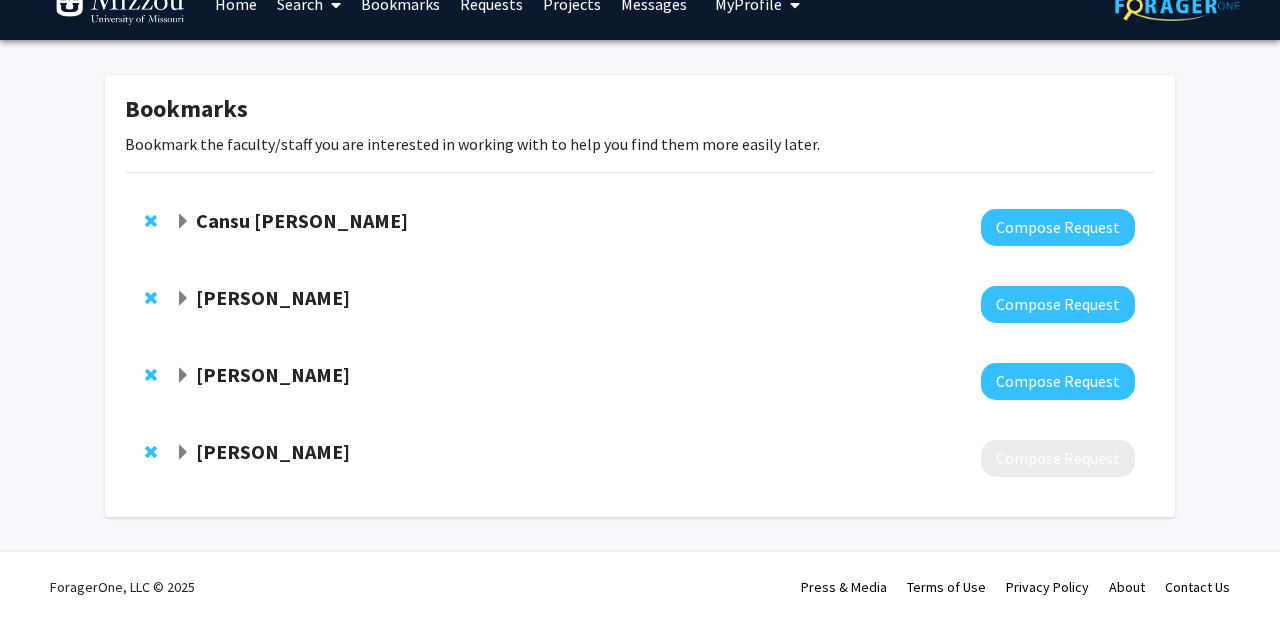 scroll, scrollTop: 34, scrollLeft: 0, axis: vertical 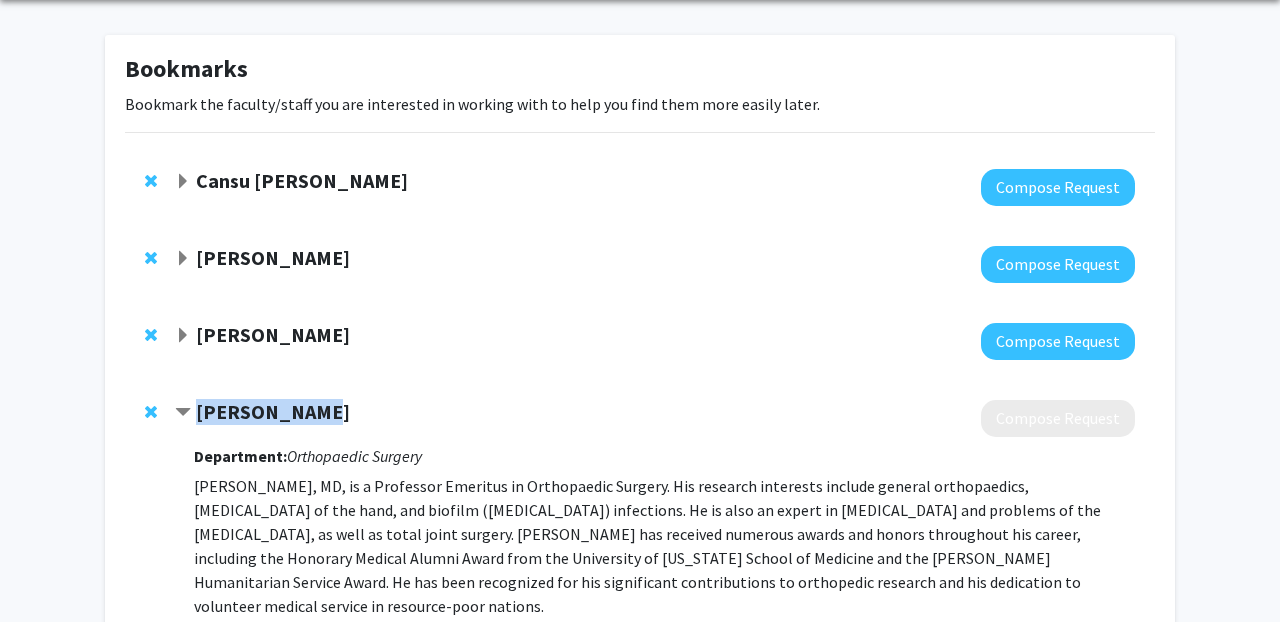 drag, startPoint x: 318, startPoint y: 413, endPoint x: 196, endPoint y: 414, distance: 122.0041 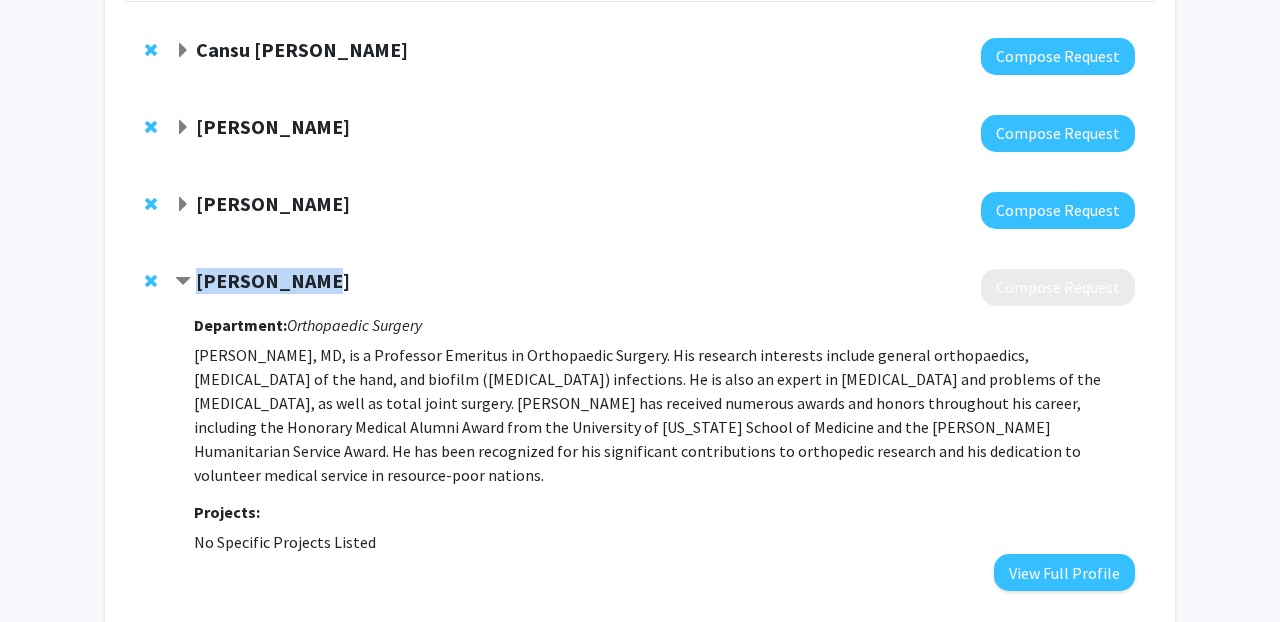scroll, scrollTop: 204, scrollLeft: 0, axis: vertical 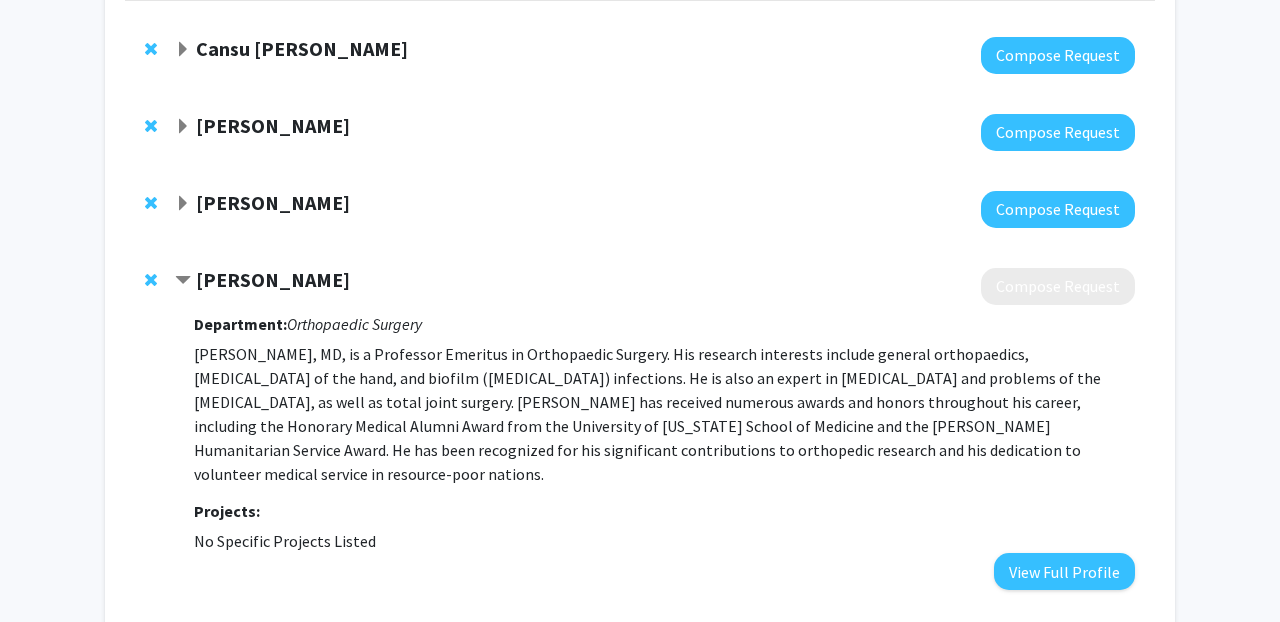 click 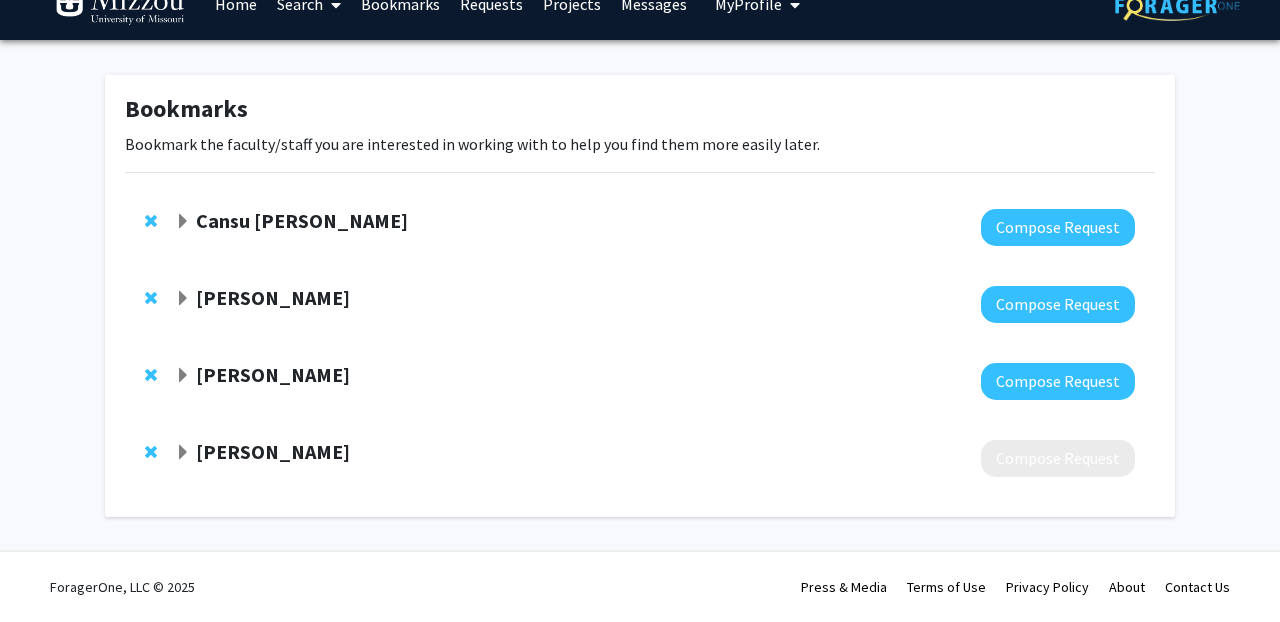 scroll, scrollTop: 34, scrollLeft: 0, axis: vertical 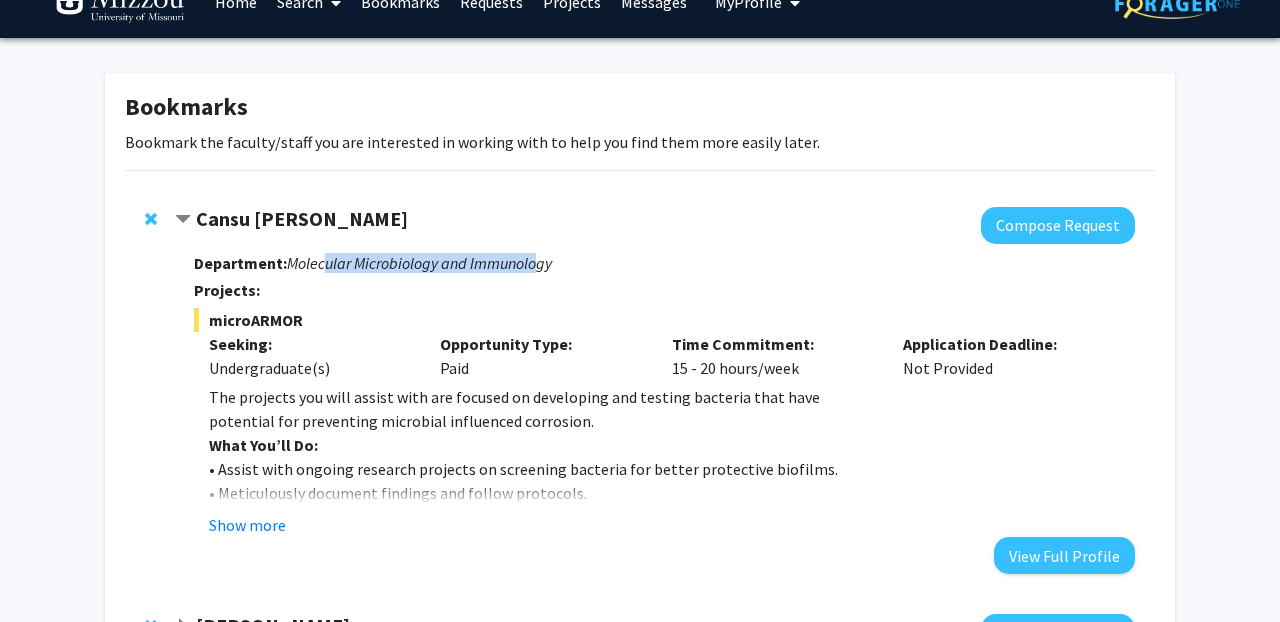 drag, startPoint x: 315, startPoint y: 269, endPoint x: 533, endPoint y: 261, distance: 218.14674 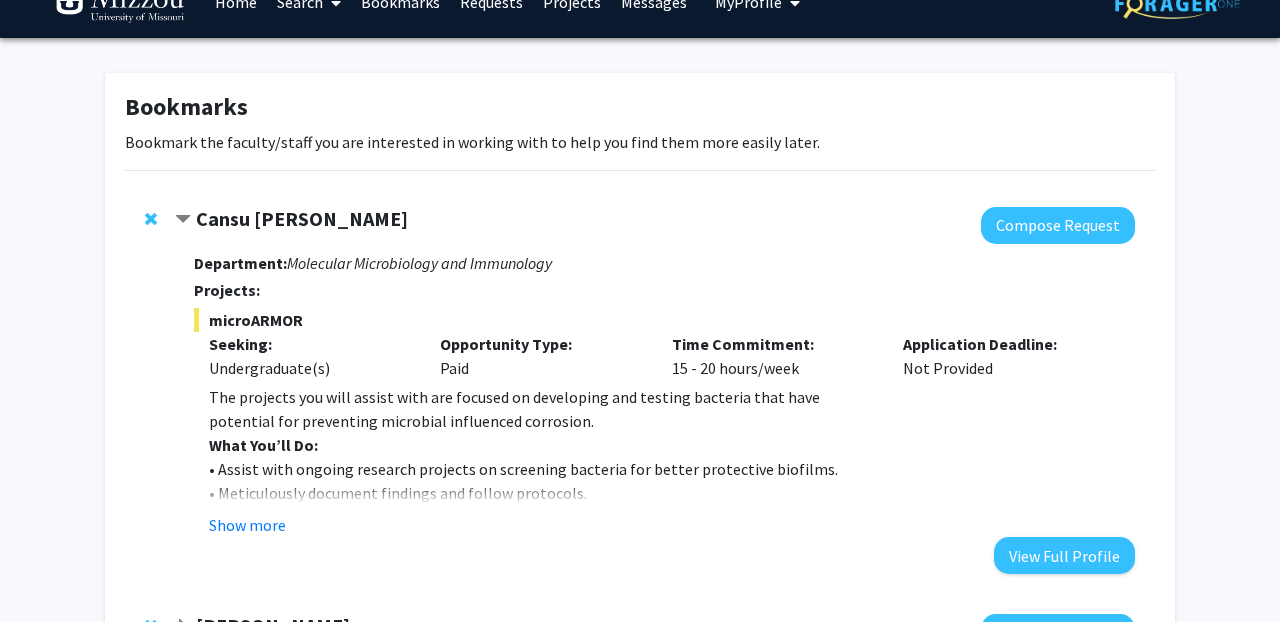 click on "Cansu [PERSON_NAME]" 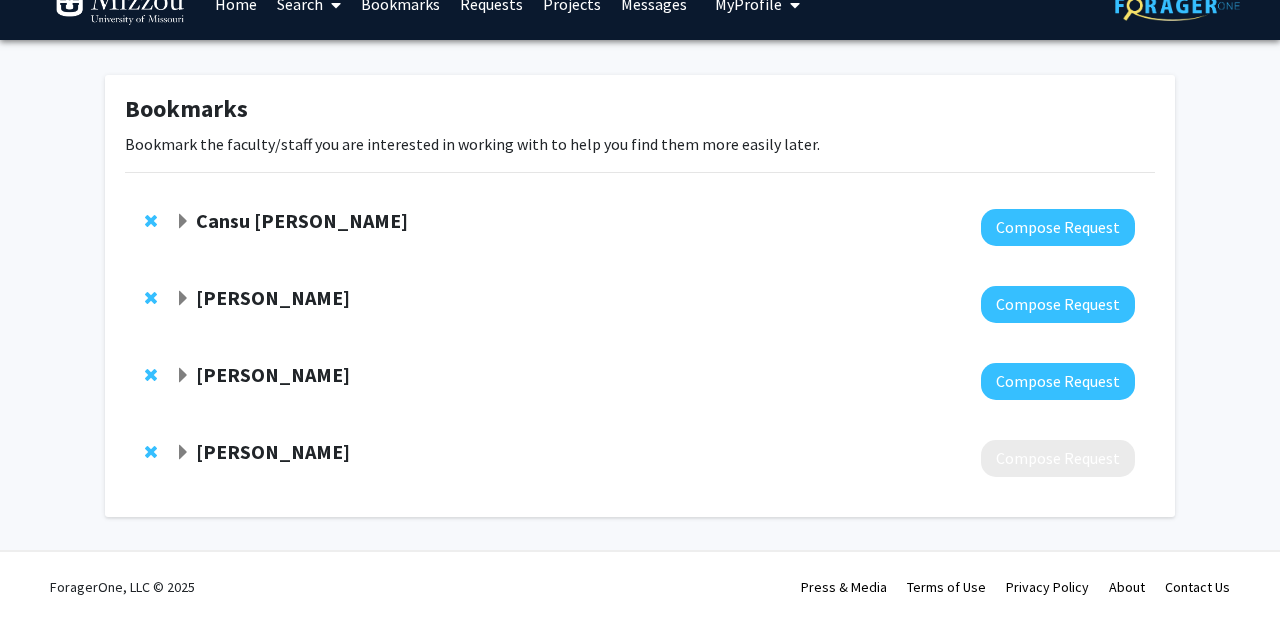 click on "[PERSON_NAME]" 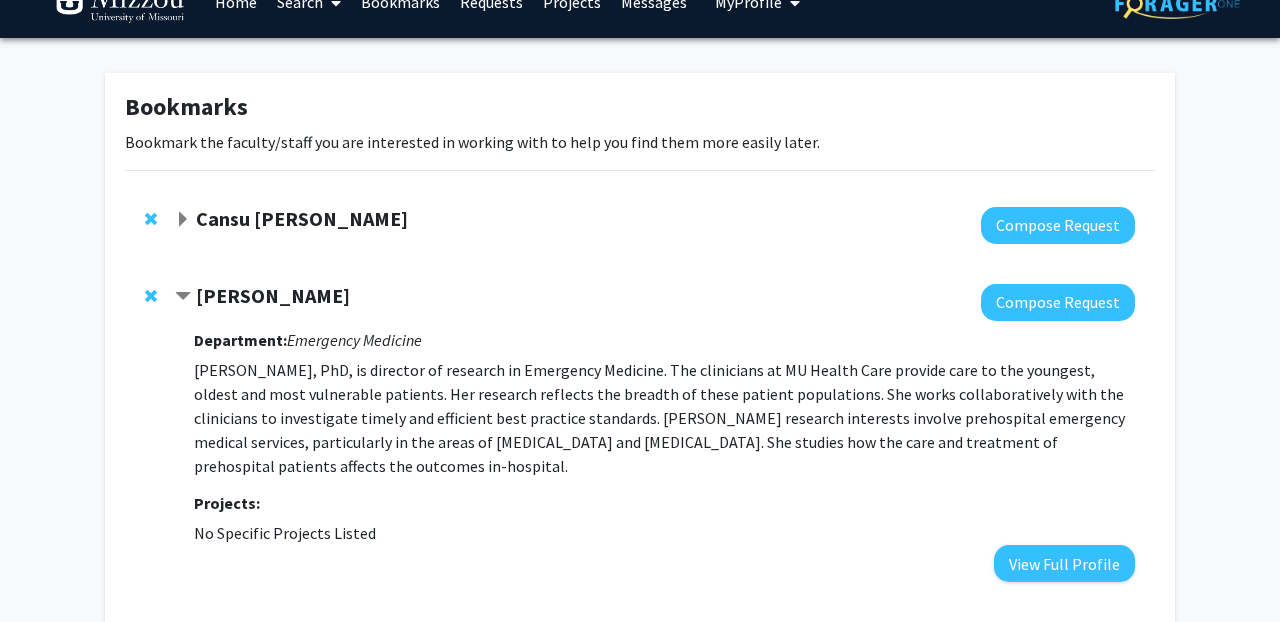 click on "[PERSON_NAME]  Compose Request  Department:  Emergency Medicine  [PERSON_NAME], PhD, is director of research in Emergency Medicine. The clinicians at MU Health Care provide care to the youngest, oldest and most vulnerable patients. Her research reflects the breadth of these patient populations. She works collaboratively with the clinicians to investigate timely and efficient best practice standards. [PERSON_NAME] research interests involve prehospital emergency medical services, particularly in the areas of [MEDICAL_DATA] and [MEDICAL_DATA]. She studies how the care and treatment of prehospital patients affects the outcomes in-hospital. Projects:  No Specific Projects Listed   View Full Profile" 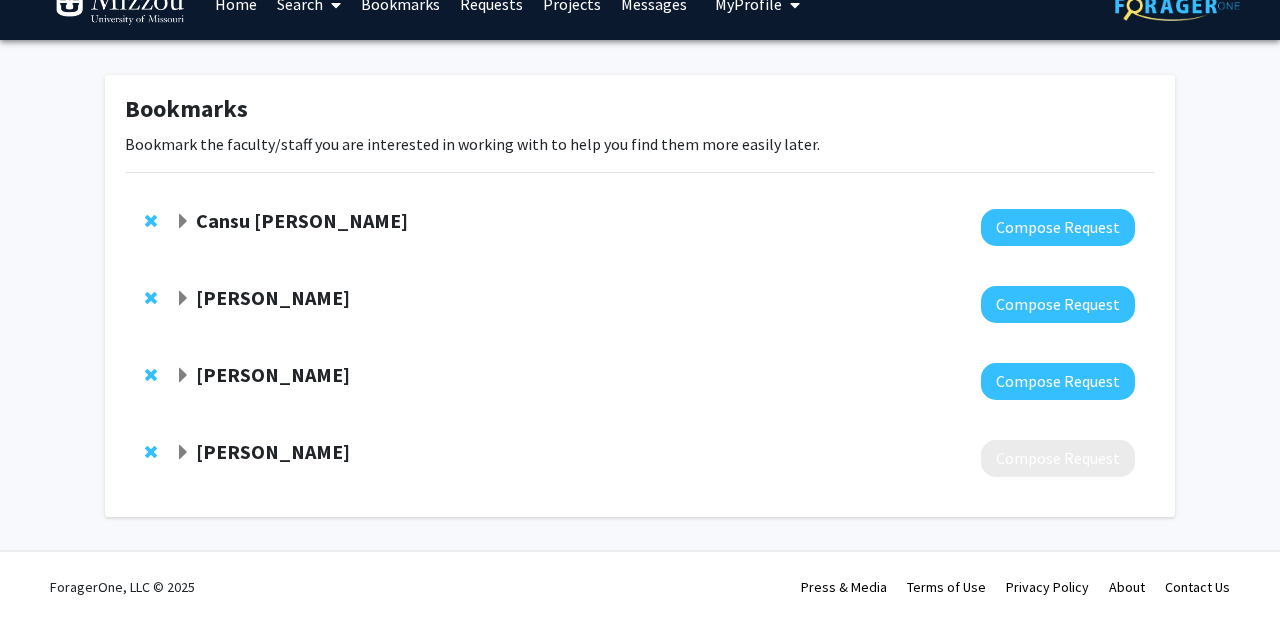 click on "[PERSON_NAME]" 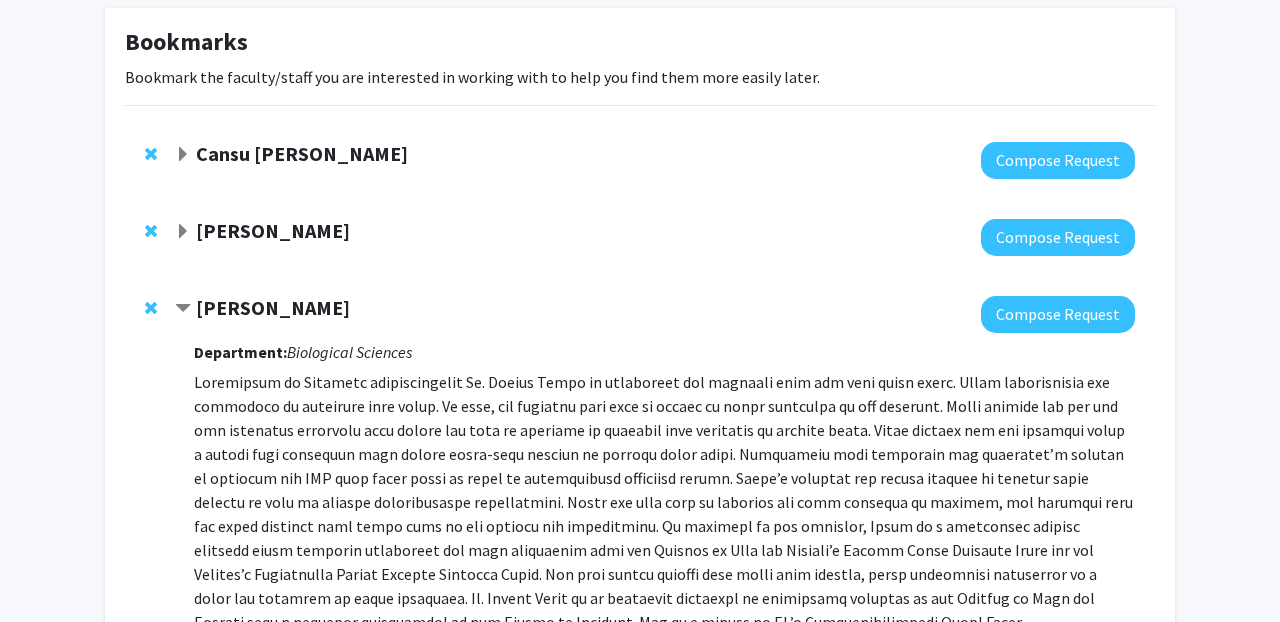 scroll, scrollTop: 107, scrollLeft: 0, axis: vertical 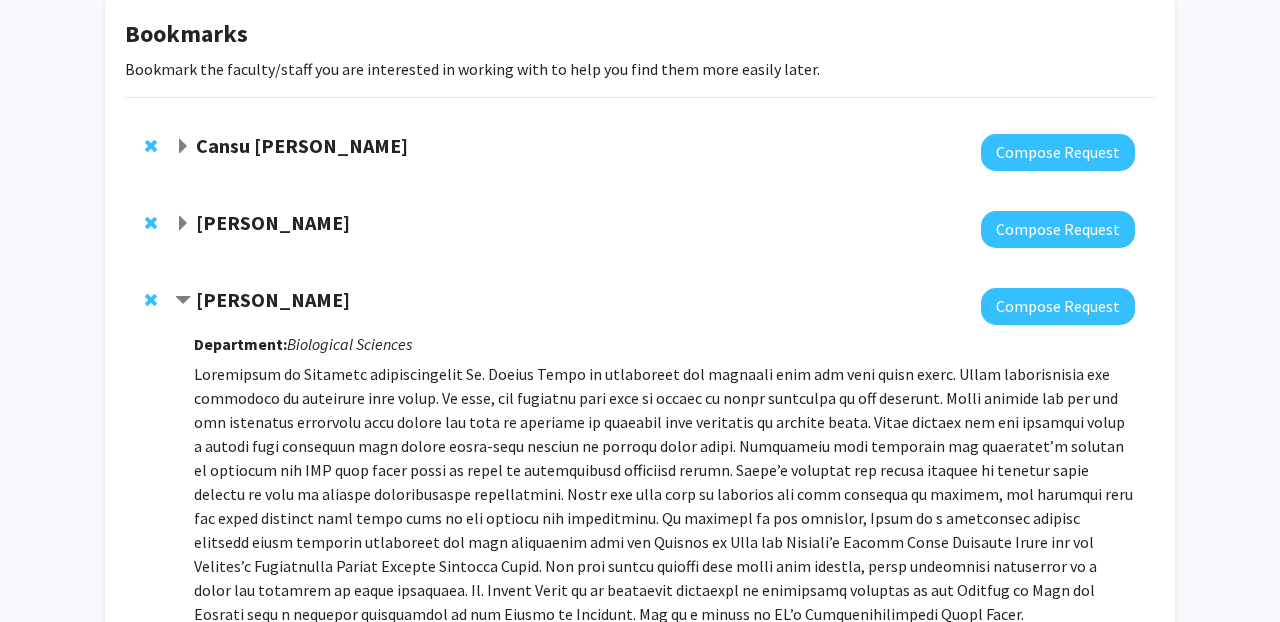 drag, startPoint x: 288, startPoint y: 346, endPoint x: 428, endPoint y: 350, distance: 140.05713 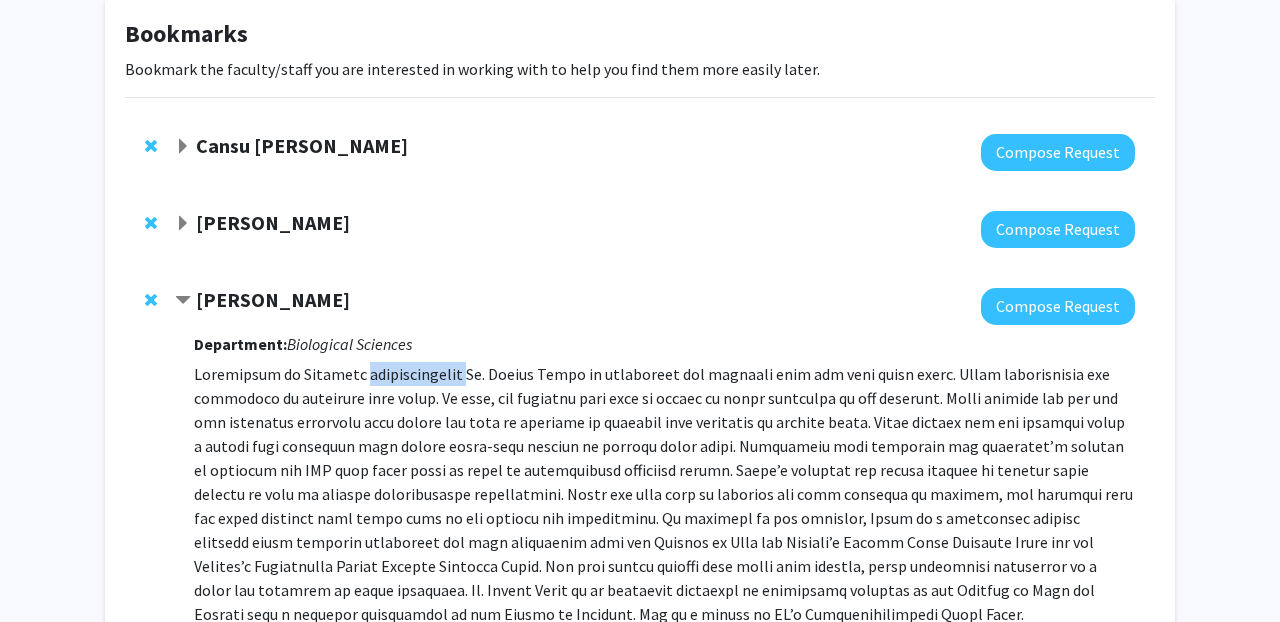 drag, startPoint x: 342, startPoint y: 375, endPoint x: 444, endPoint y: 376, distance: 102.0049 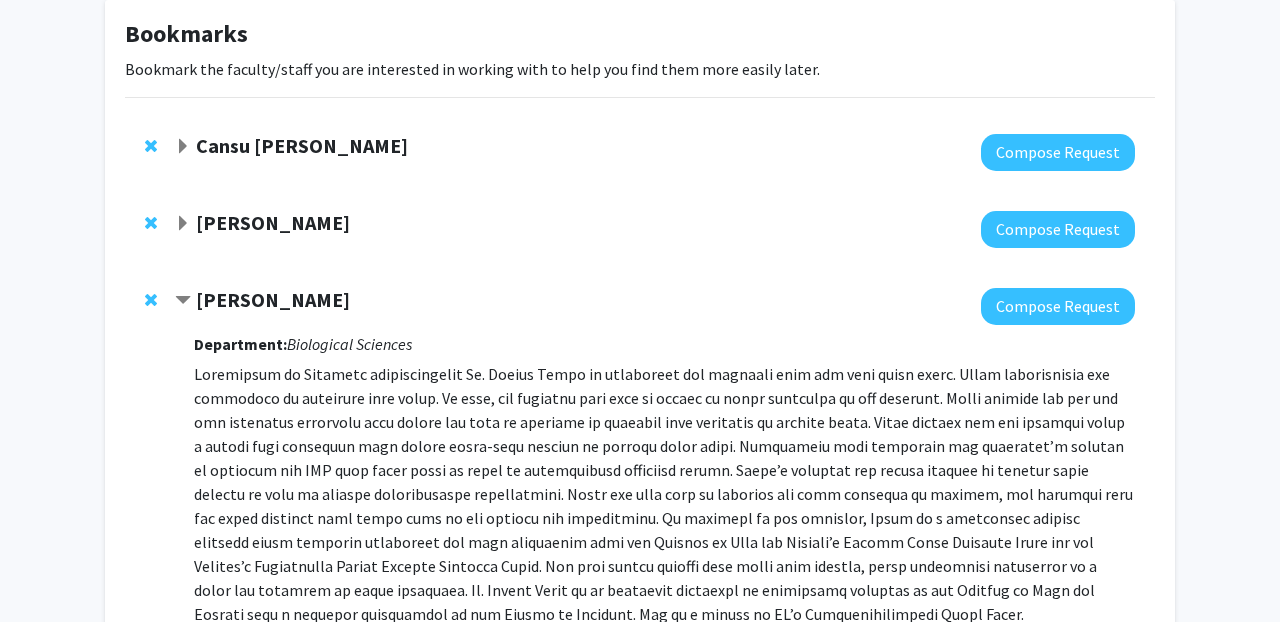 click on "[PERSON_NAME]" 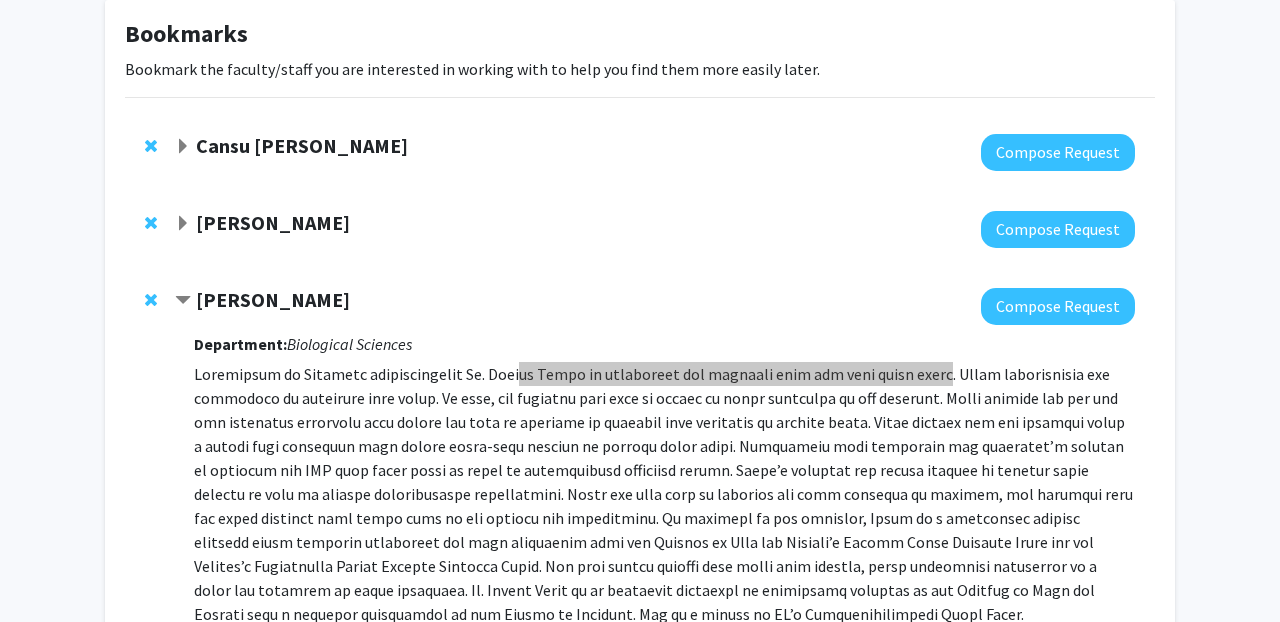 drag, startPoint x: 500, startPoint y: 376, endPoint x: 913, endPoint y: 385, distance: 413.09805 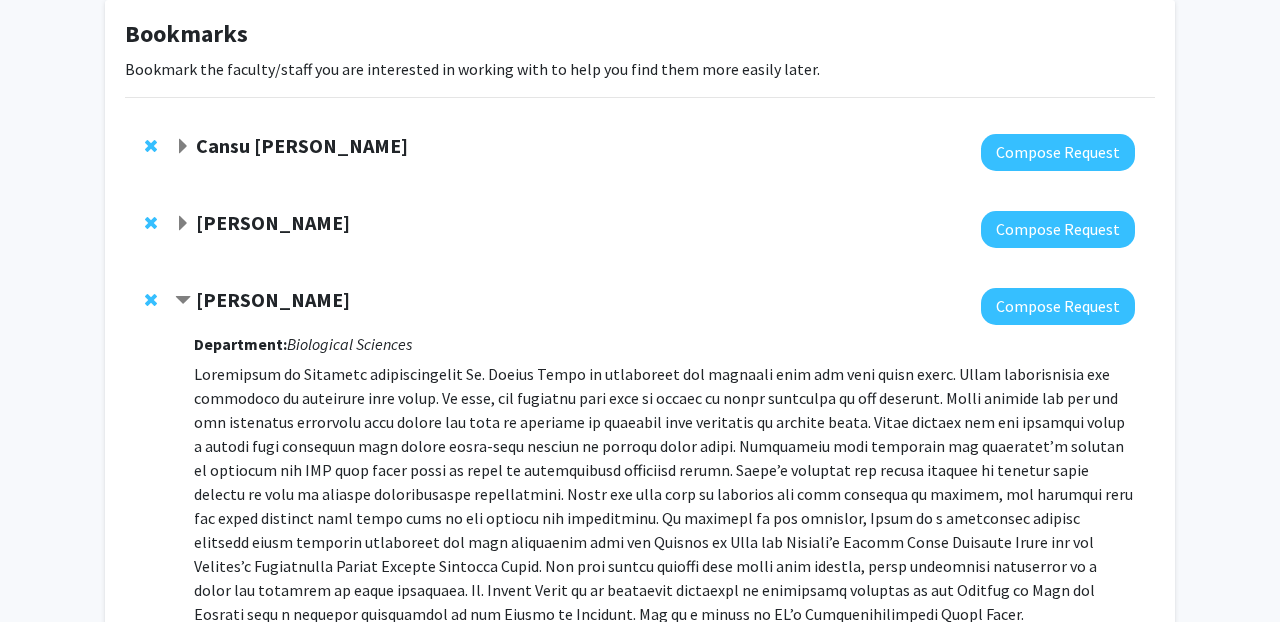 click on "Department:  Biological Sciences  Projects:  No Specific Projects Listed   View Full Profile" at bounding box center [664, 527] 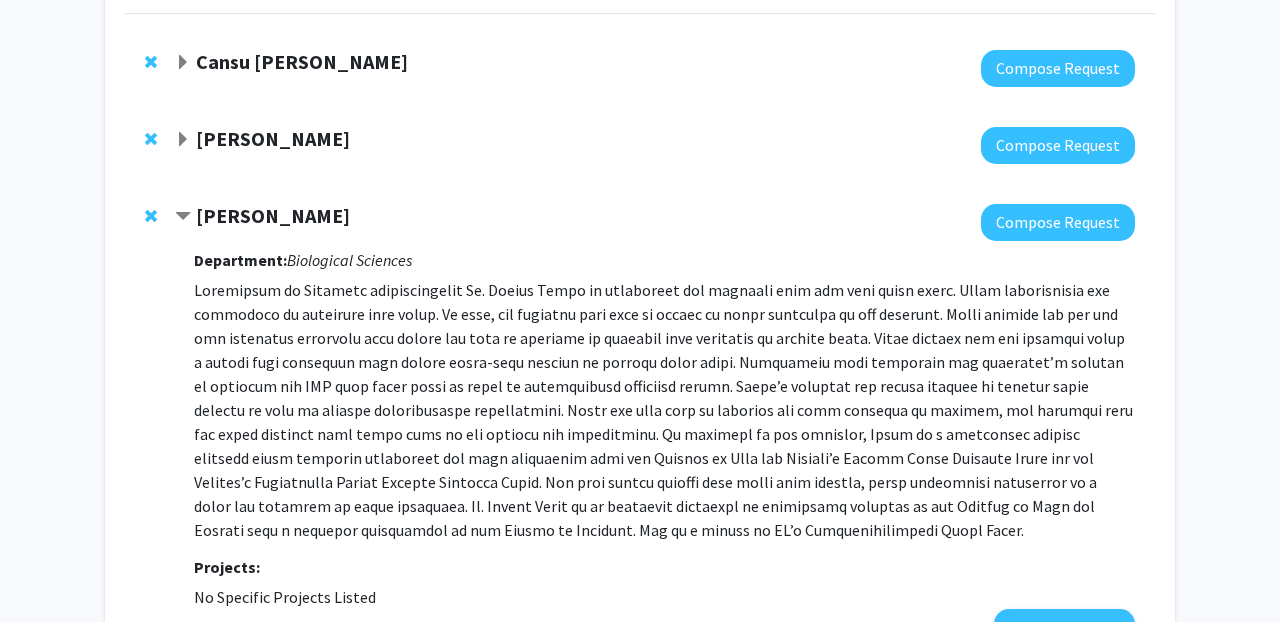 scroll, scrollTop: 183, scrollLeft: 0, axis: vertical 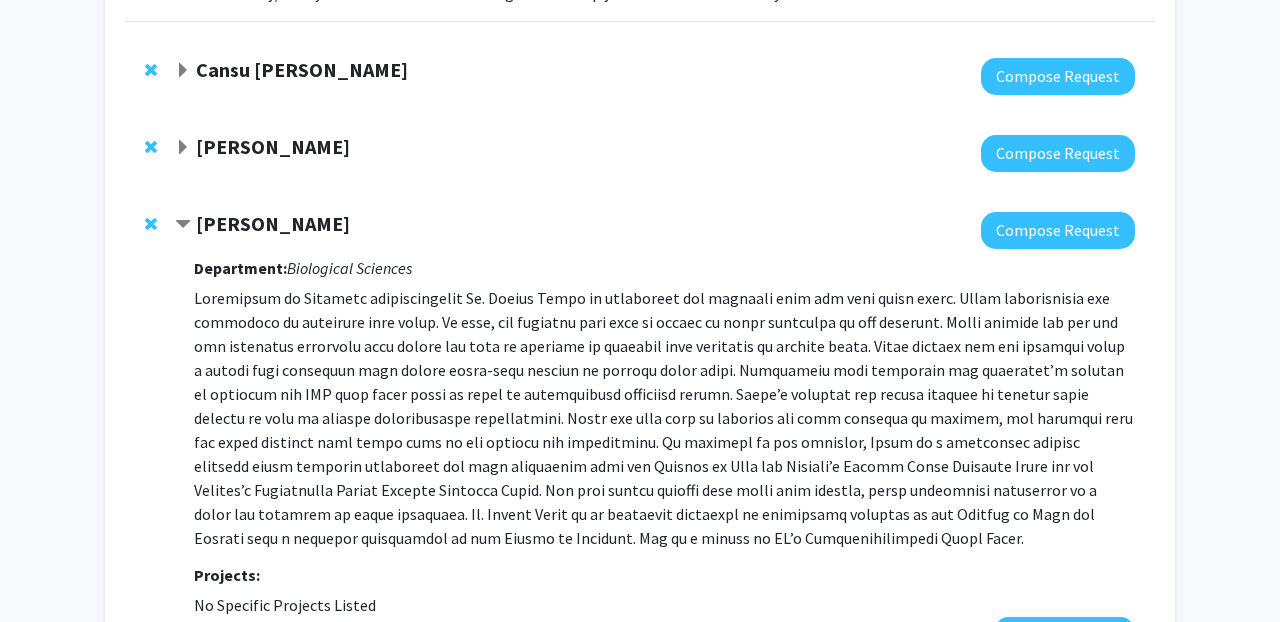 click 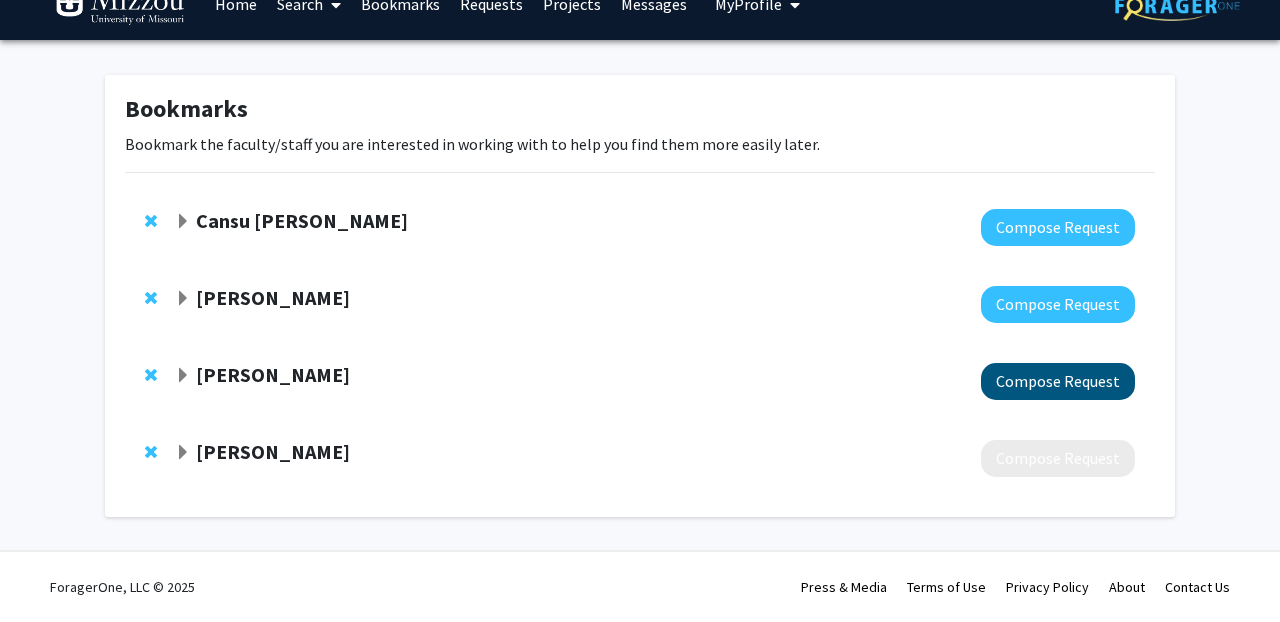 click on "Compose Request" 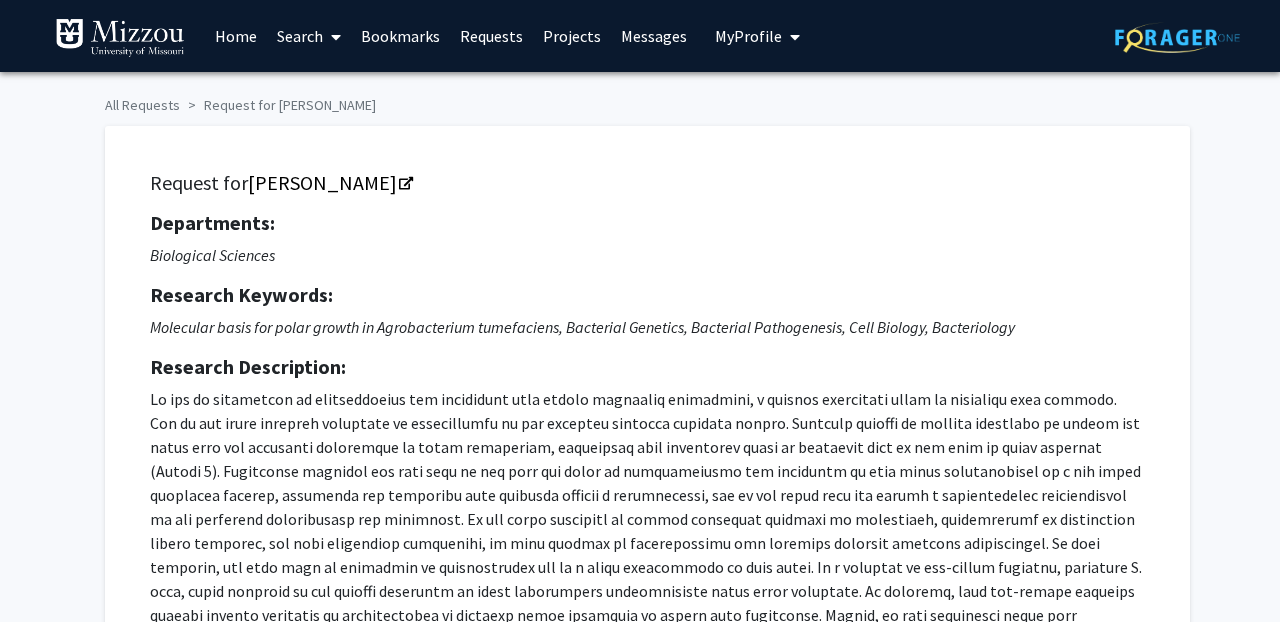 scroll, scrollTop: 0, scrollLeft: 0, axis: both 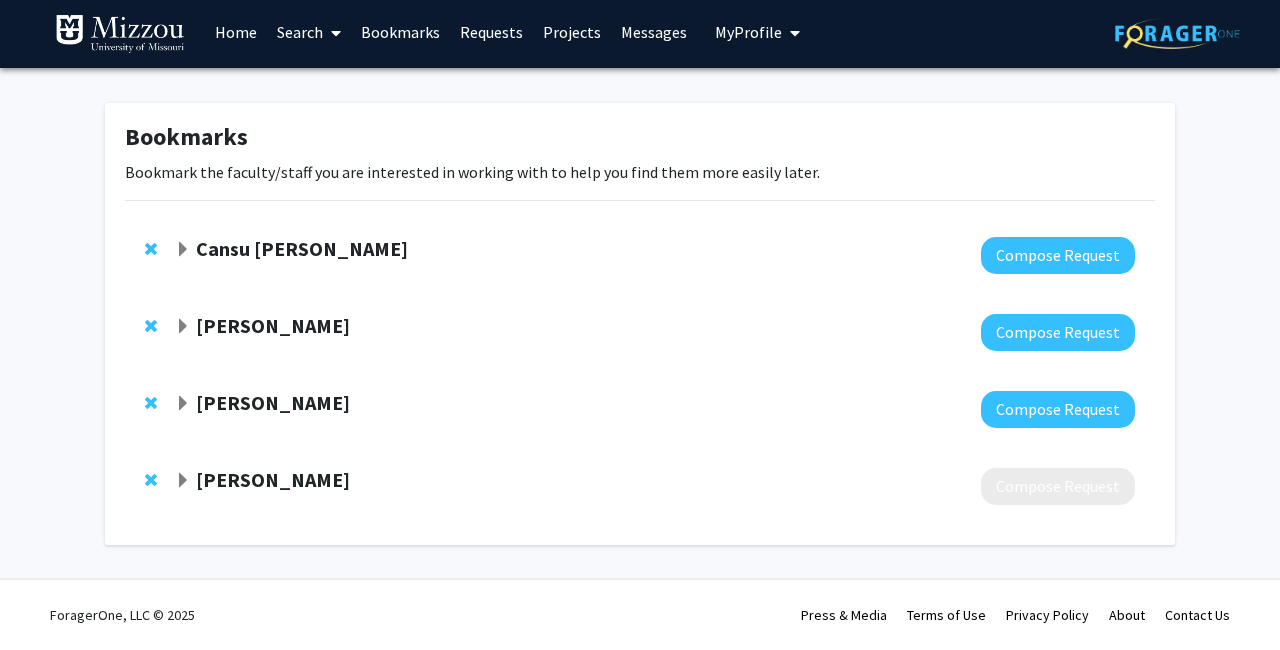 click on "[PERSON_NAME]" 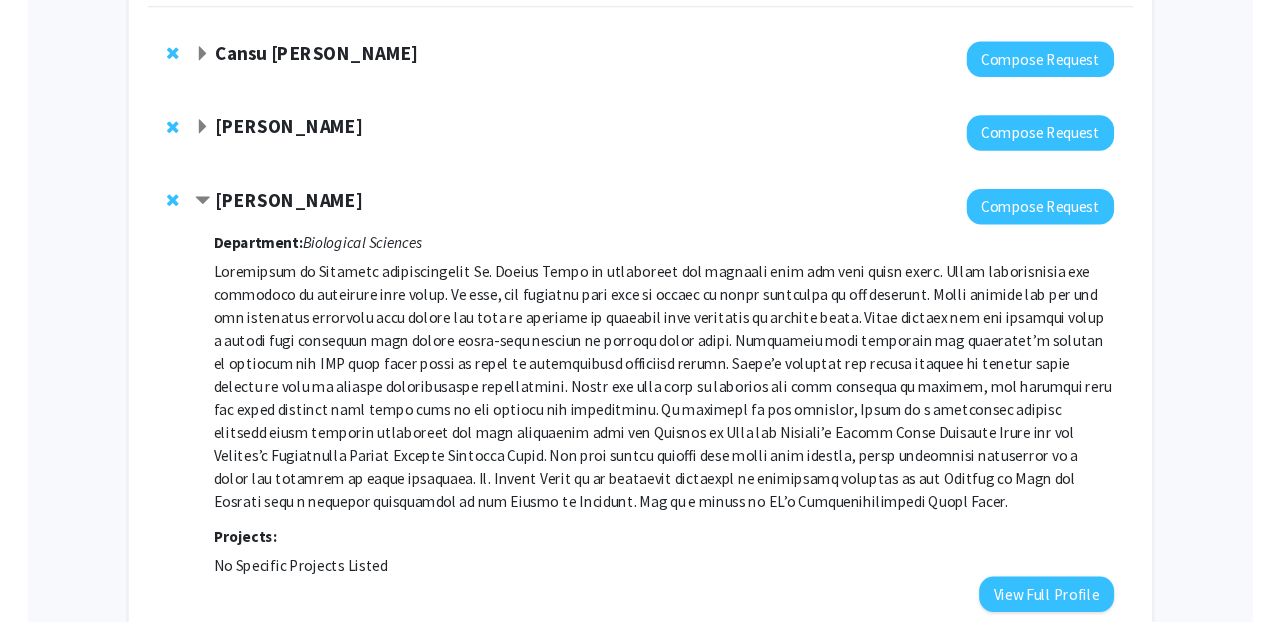 scroll, scrollTop: 195, scrollLeft: 0, axis: vertical 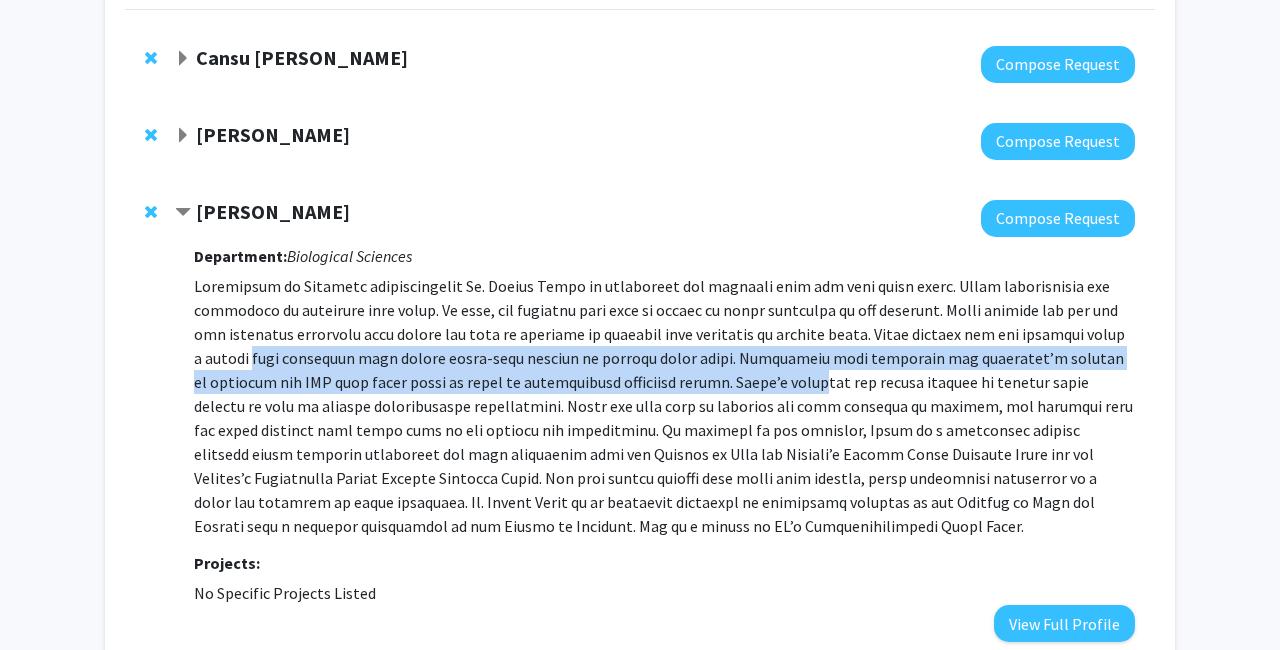 drag, startPoint x: 192, startPoint y: 361, endPoint x: 640, endPoint y: 371, distance: 448.1116 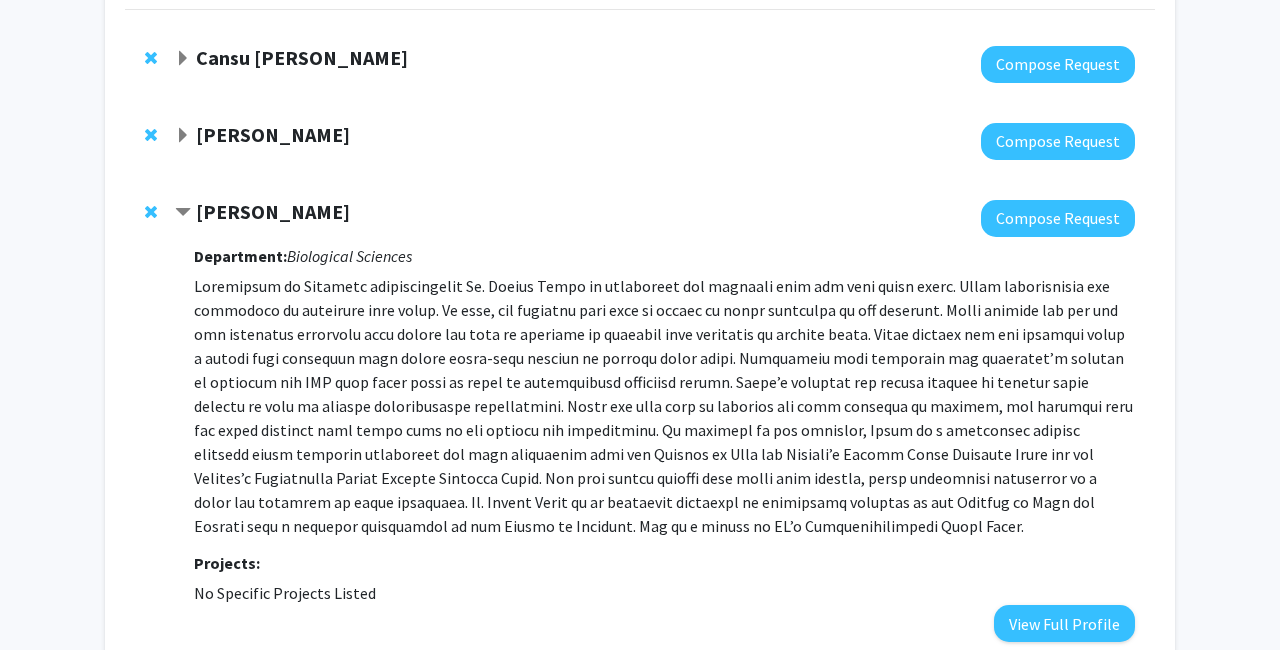 click at bounding box center [664, 406] 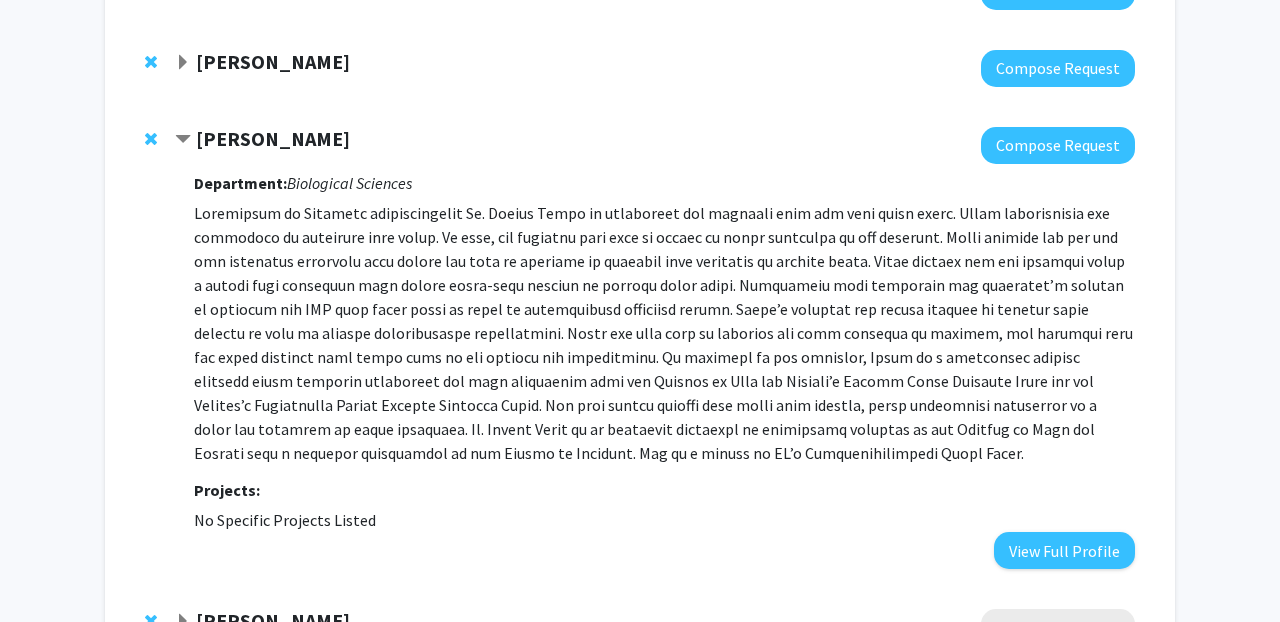 scroll, scrollTop: 271, scrollLeft: 0, axis: vertical 